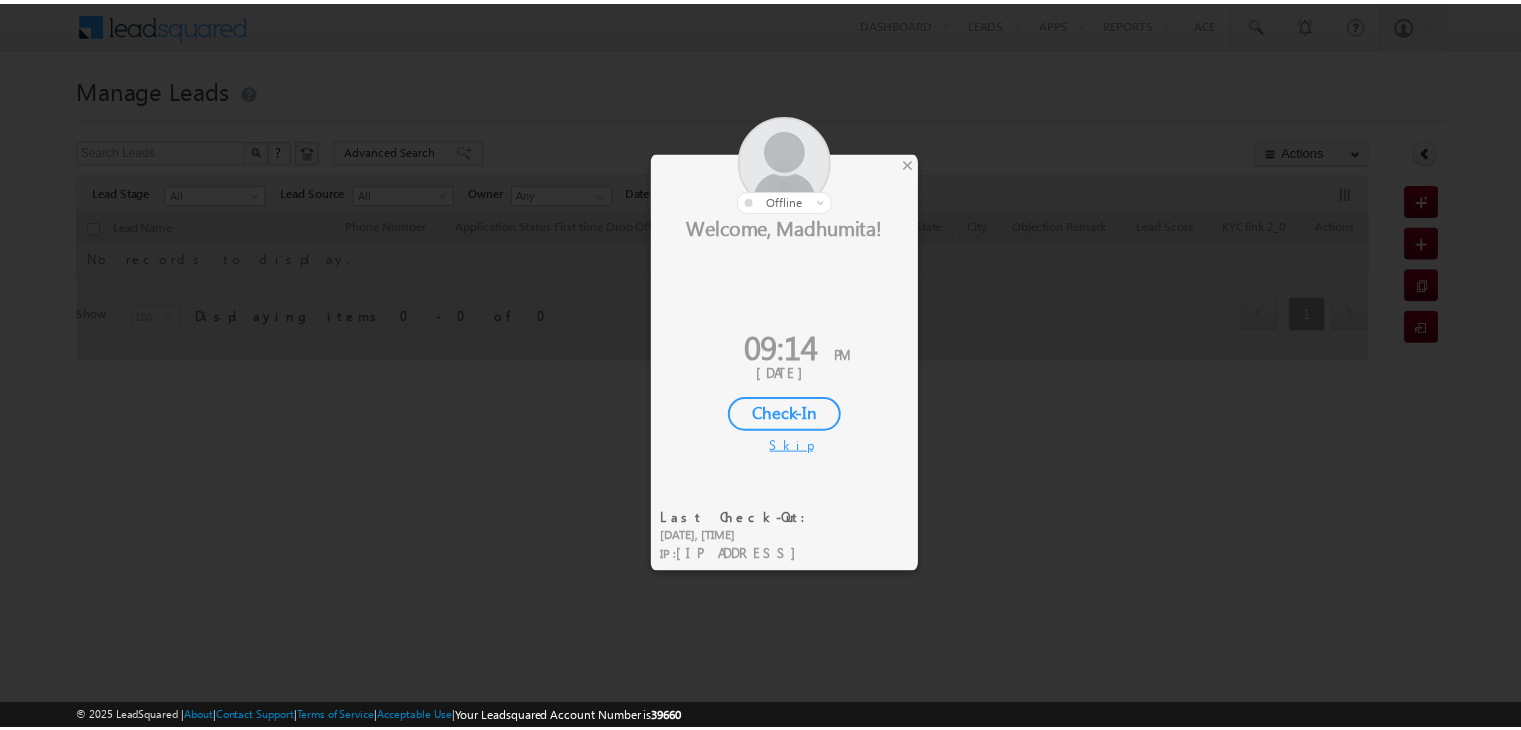 scroll, scrollTop: 0, scrollLeft: 0, axis: both 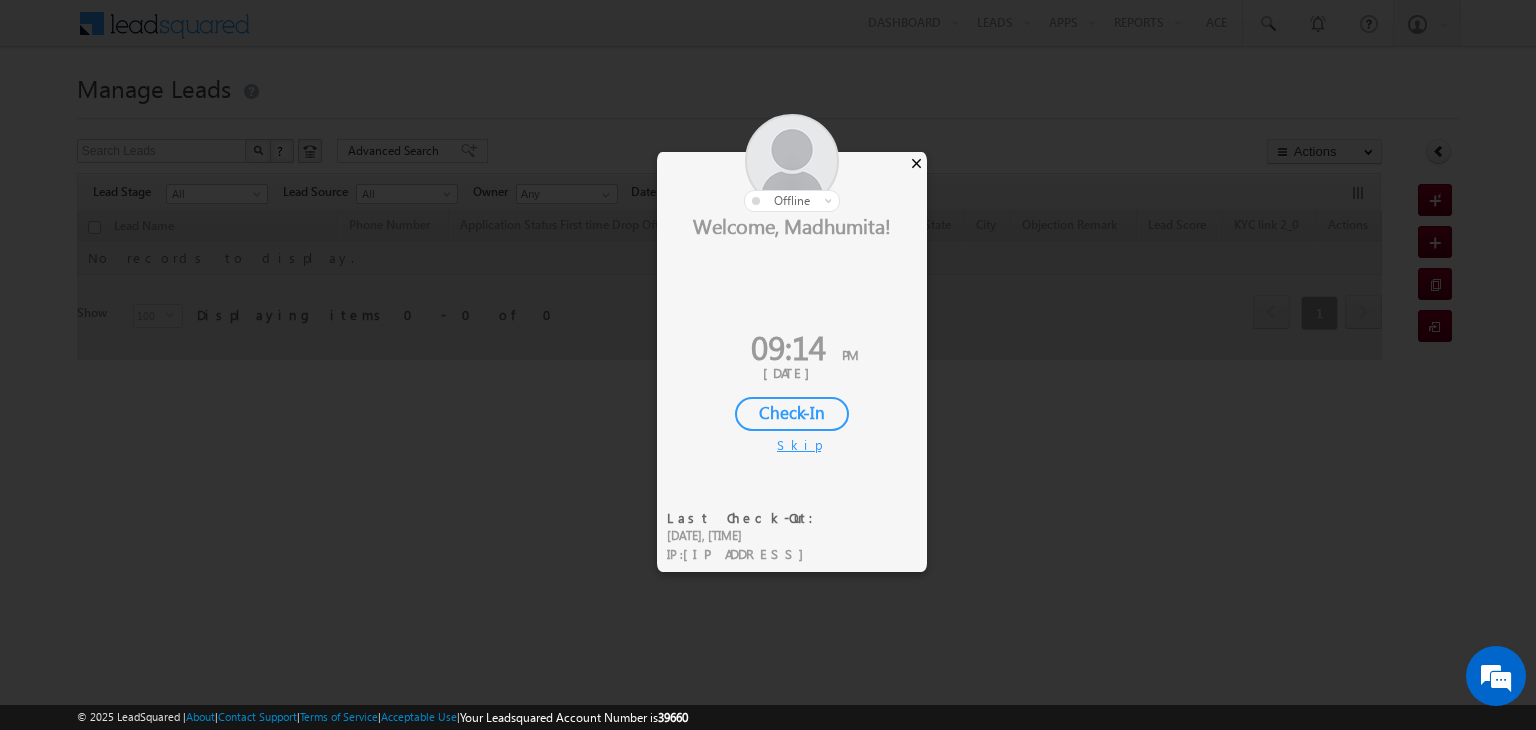 click on "×" at bounding box center [916, 163] 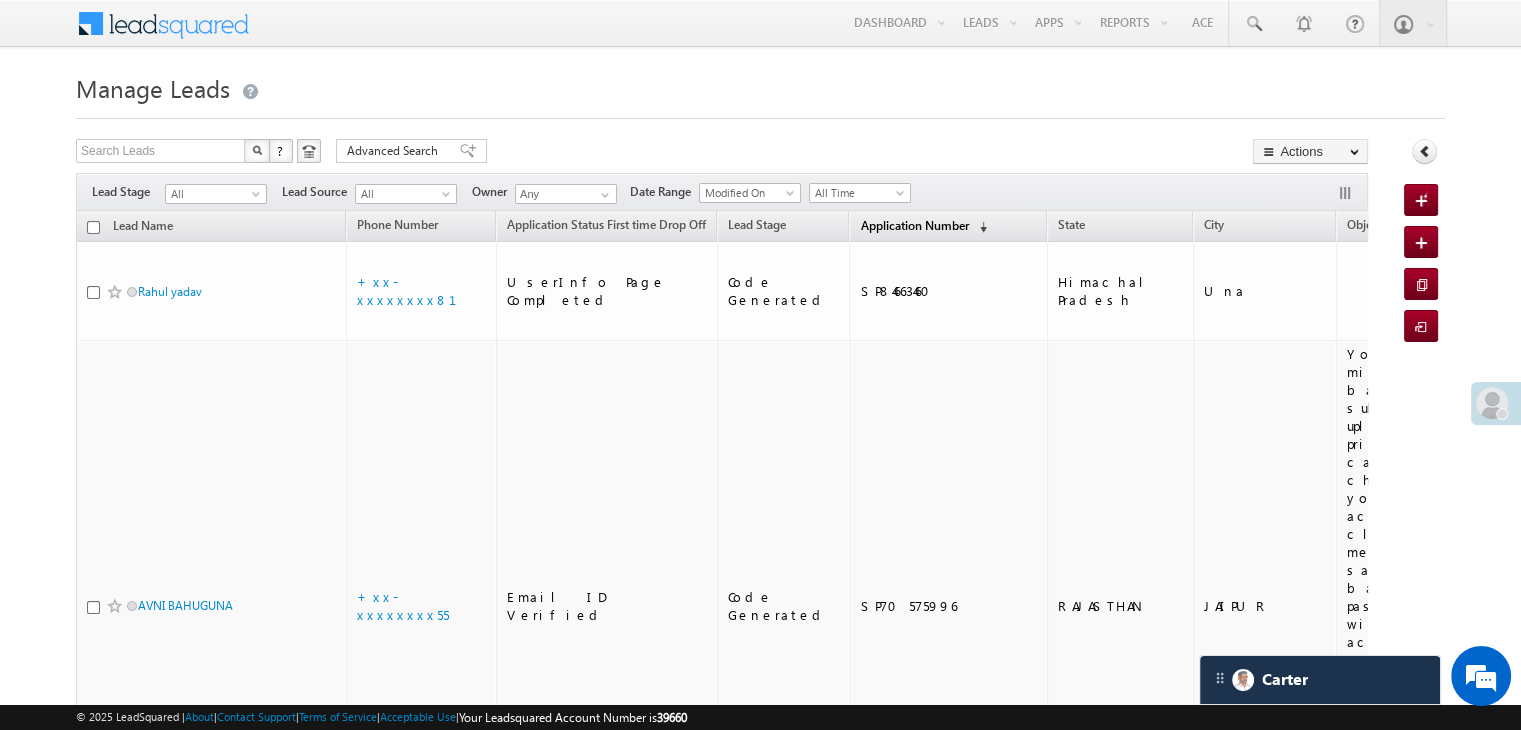 click on "Application Number" at bounding box center [914, 225] 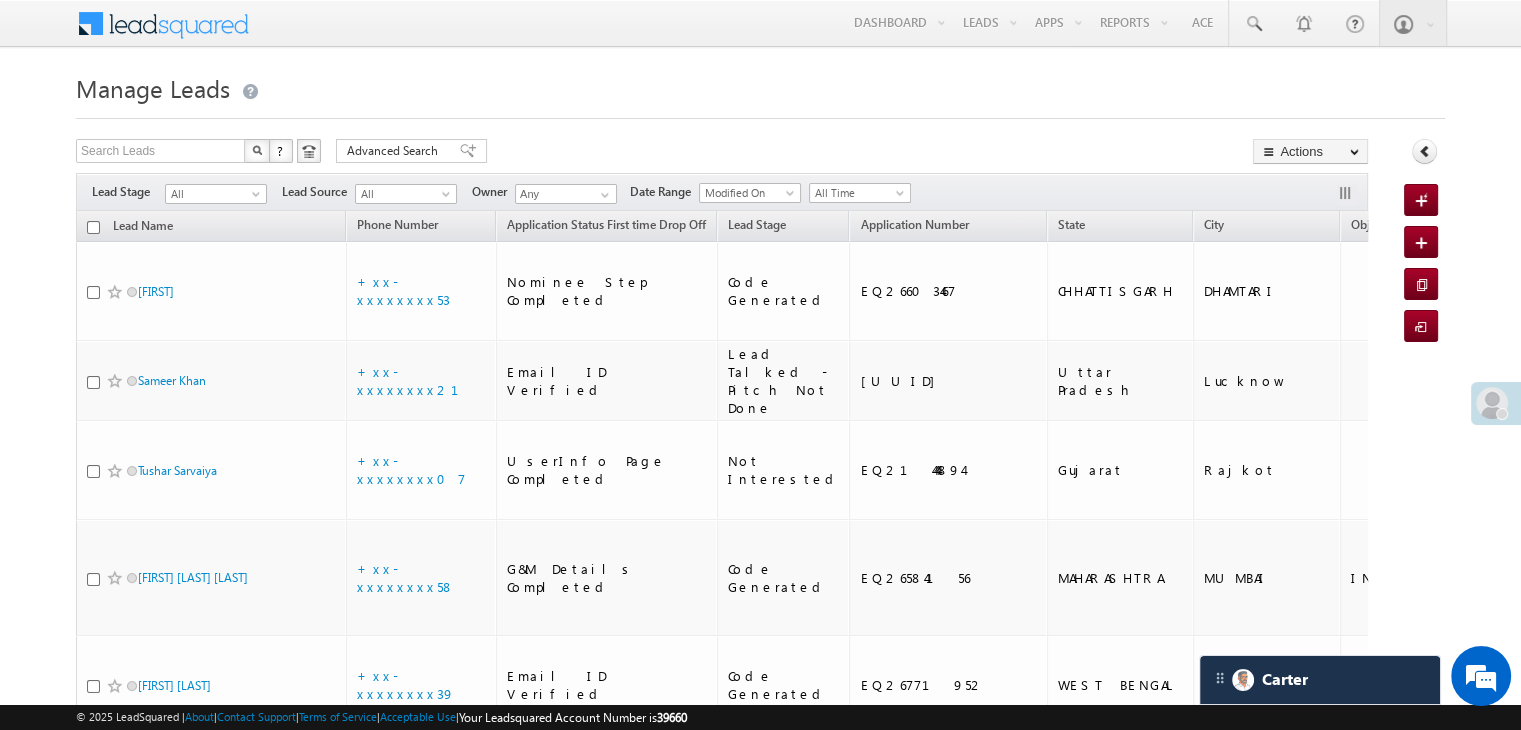 scroll, scrollTop: 0, scrollLeft: 0, axis: both 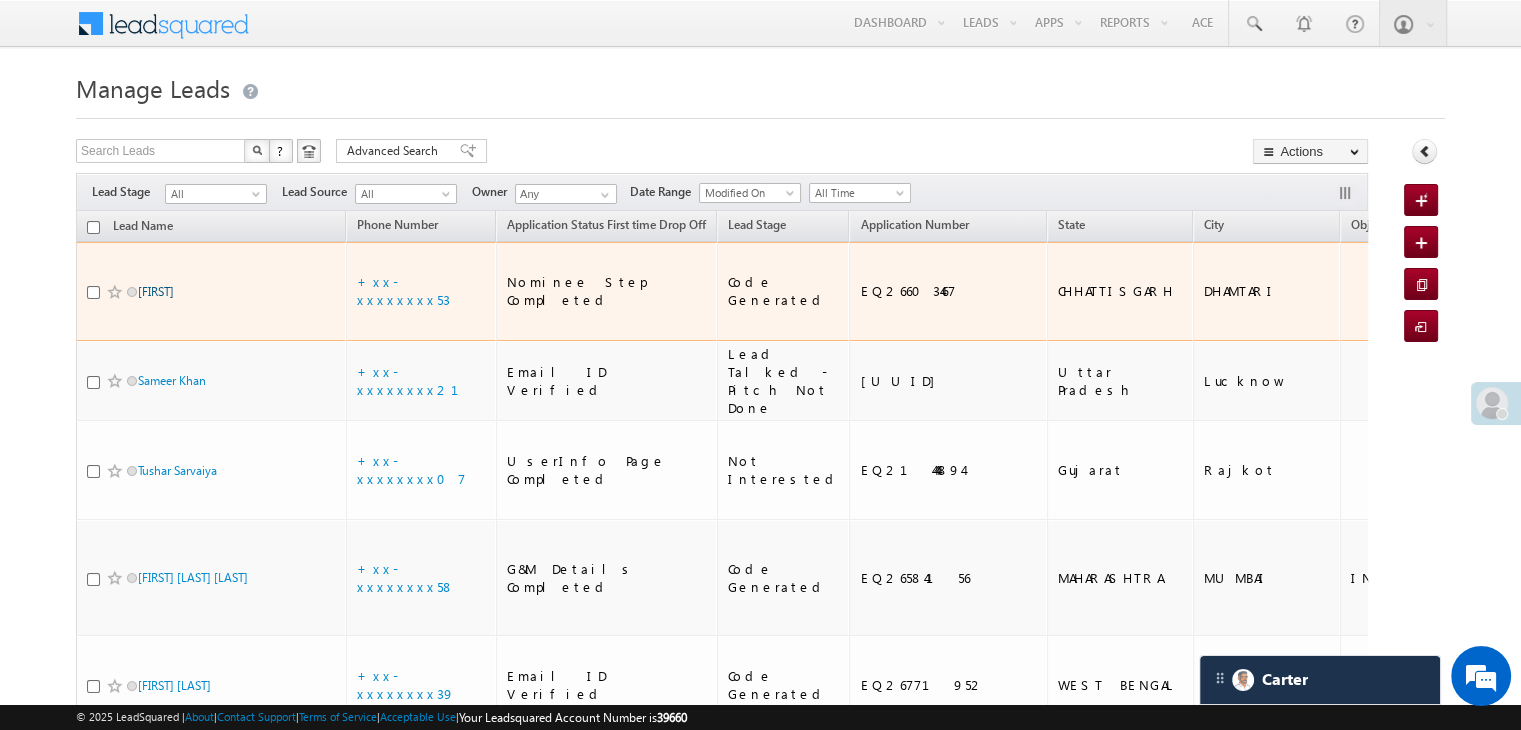 click on "[FIRST]" at bounding box center [156, 291] 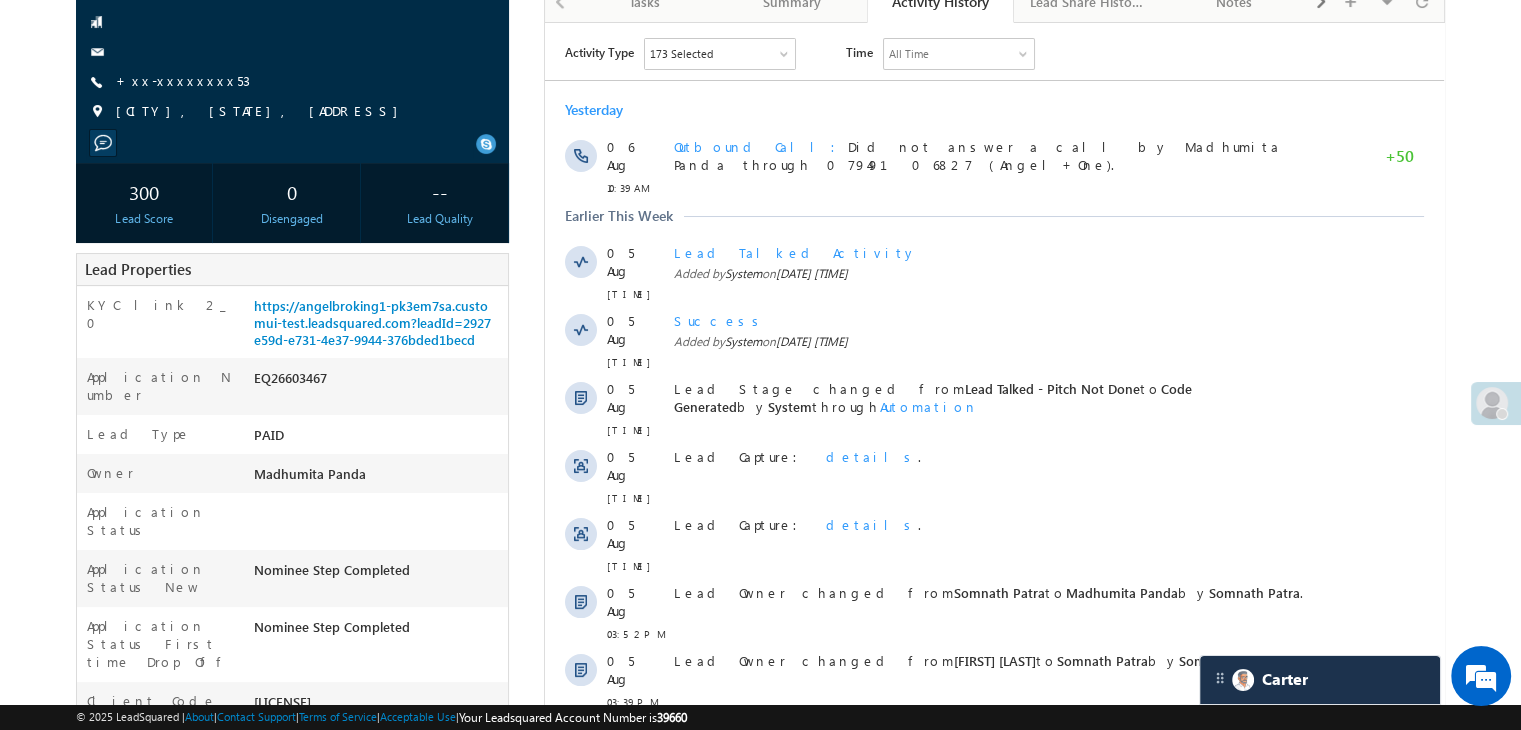 scroll, scrollTop: 0, scrollLeft: 0, axis: both 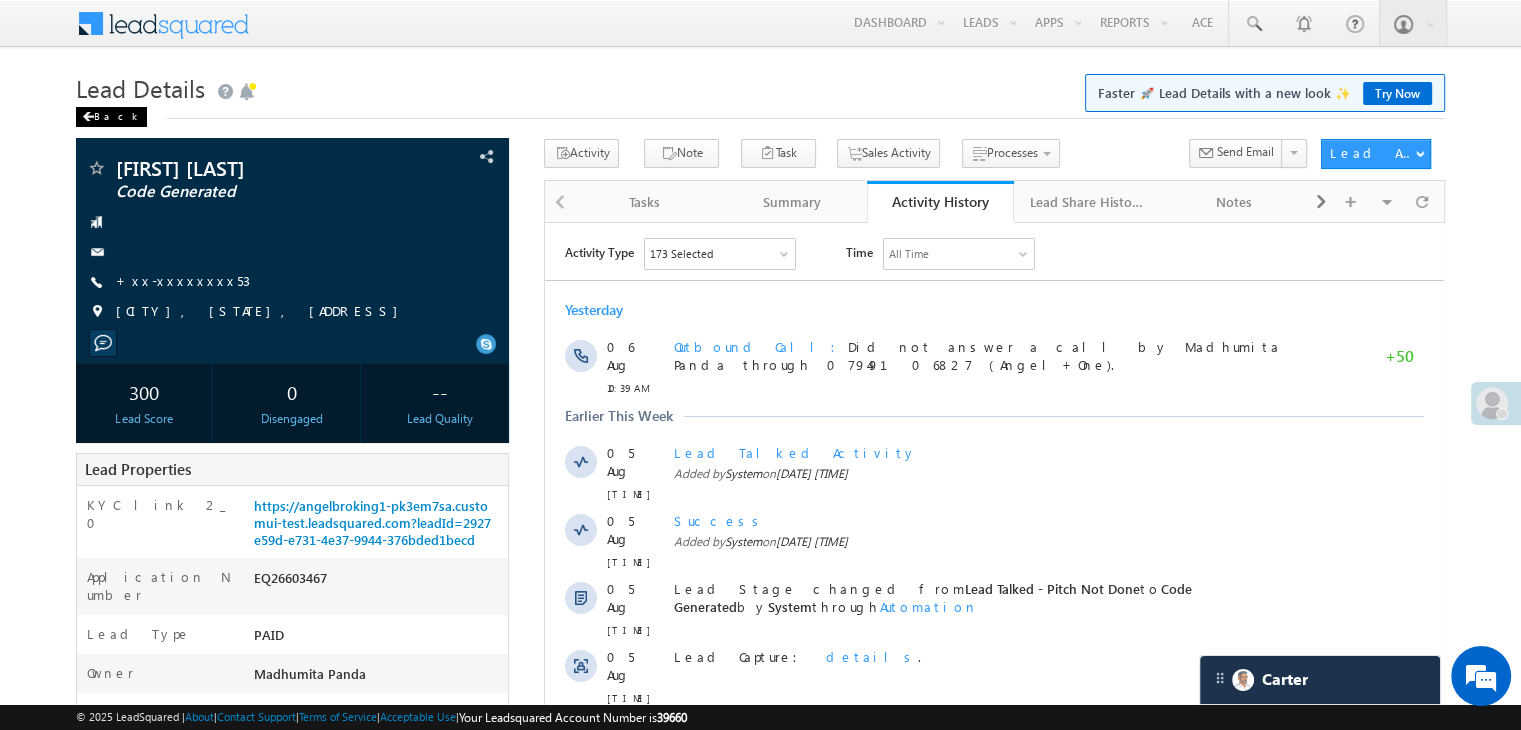 click on "Back" at bounding box center (111, 117) 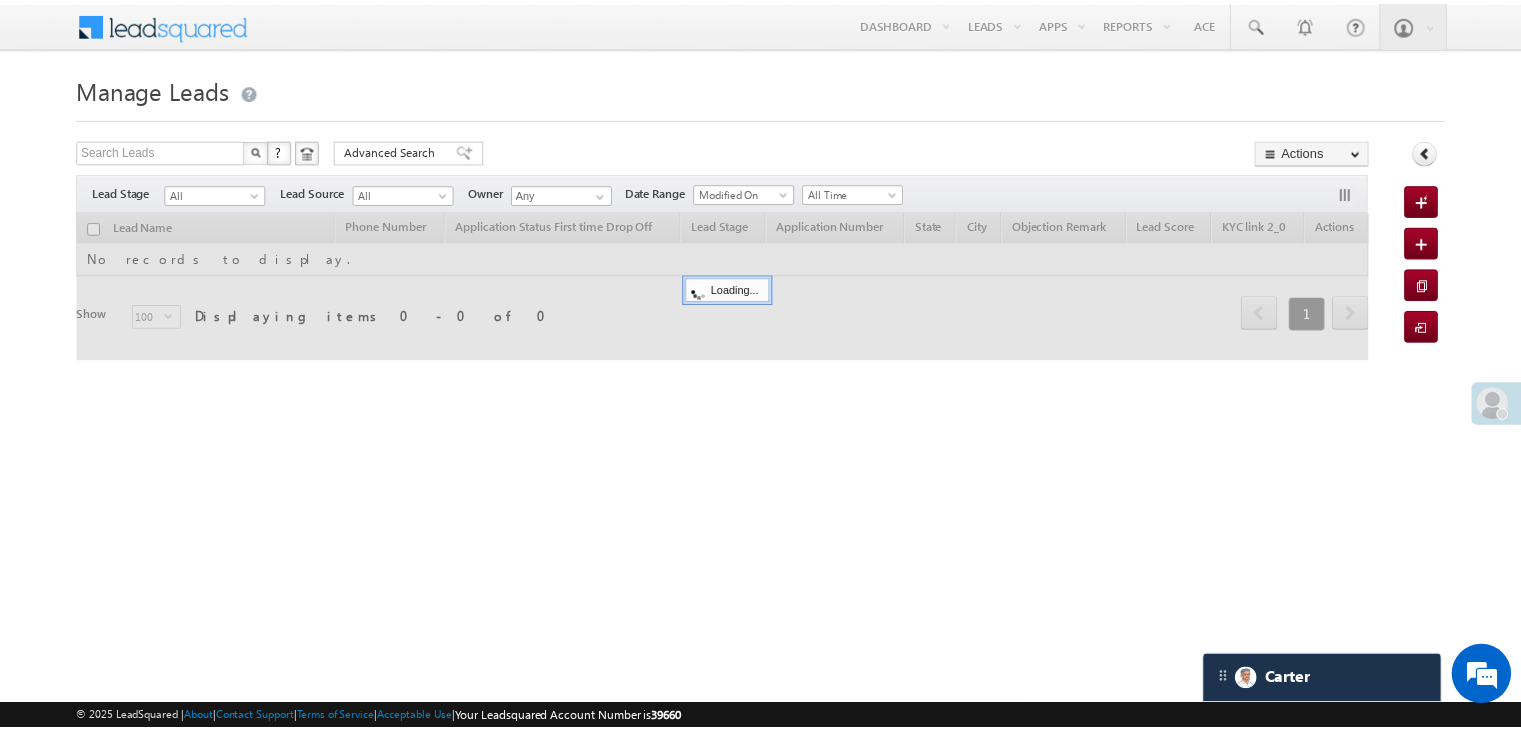 scroll, scrollTop: 0, scrollLeft: 0, axis: both 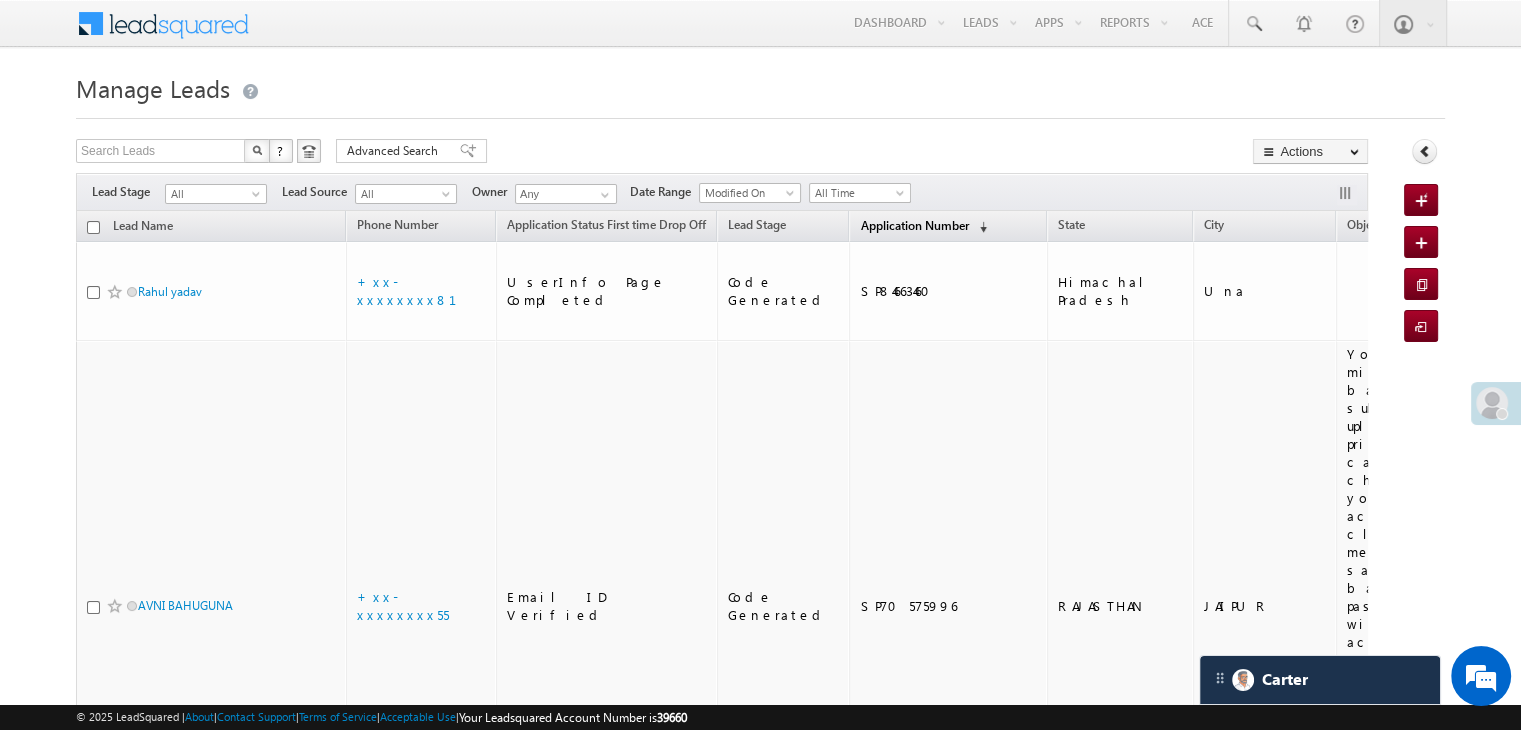 click on "Application Number" at bounding box center (914, 225) 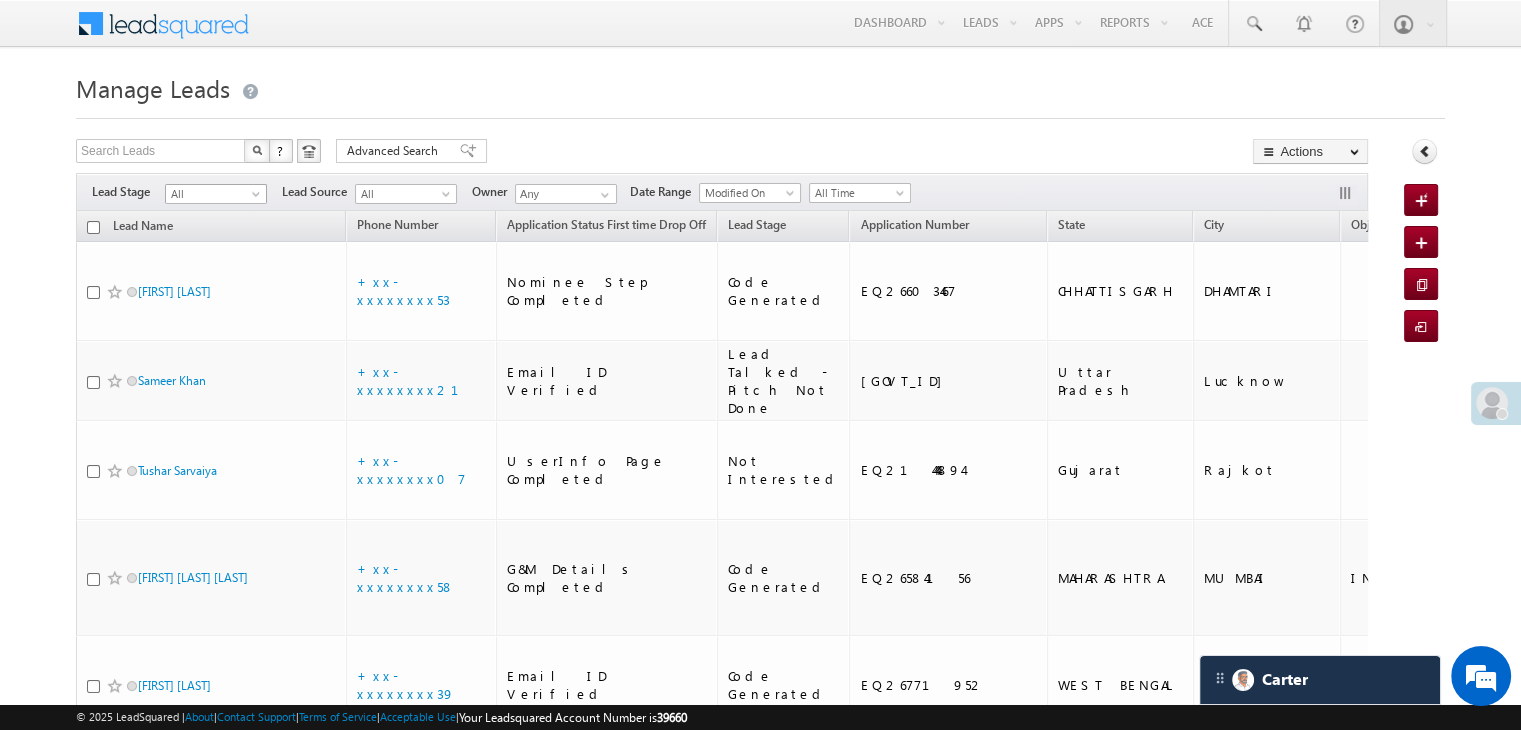click at bounding box center (258, 198) 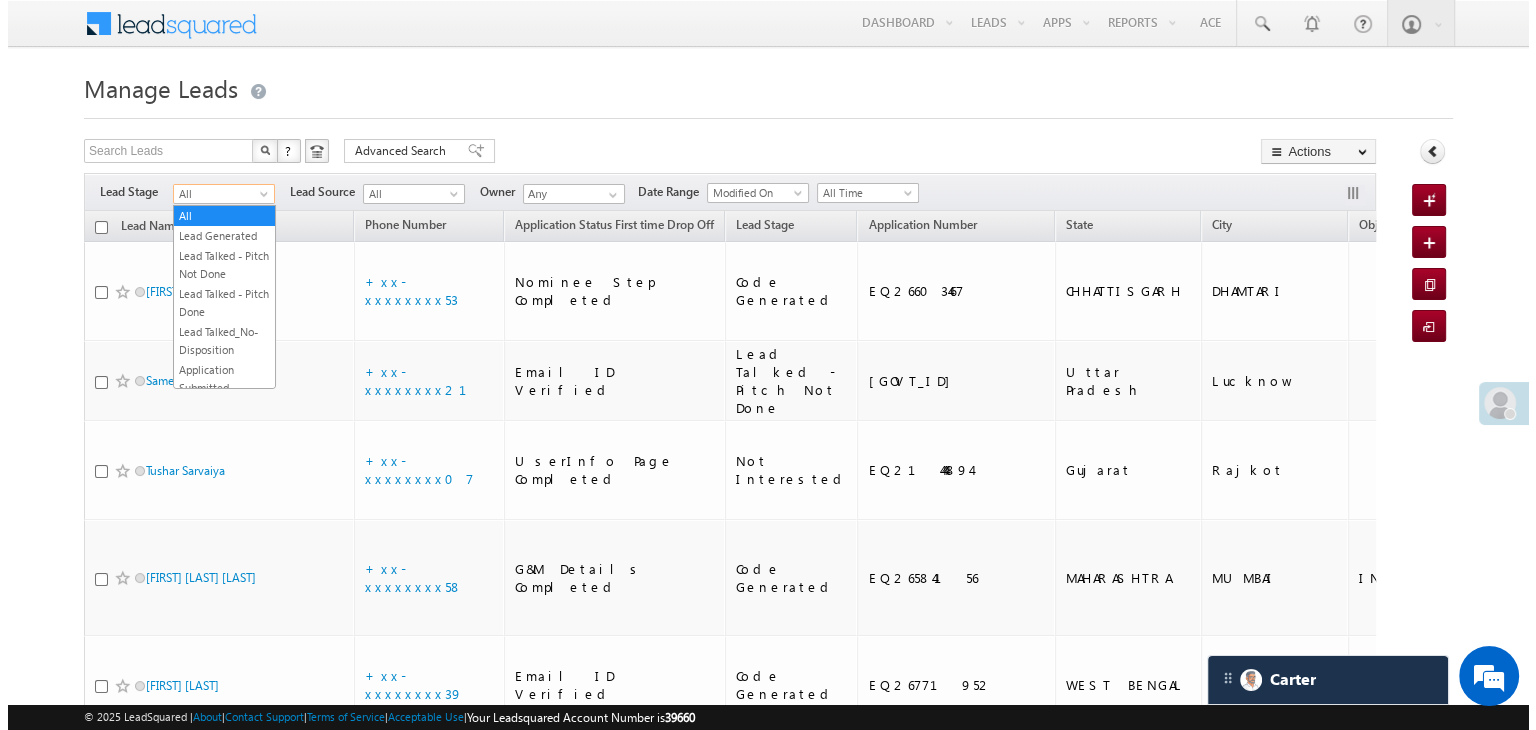 scroll, scrollTop: 0, scrollLeft: 0, axis: both 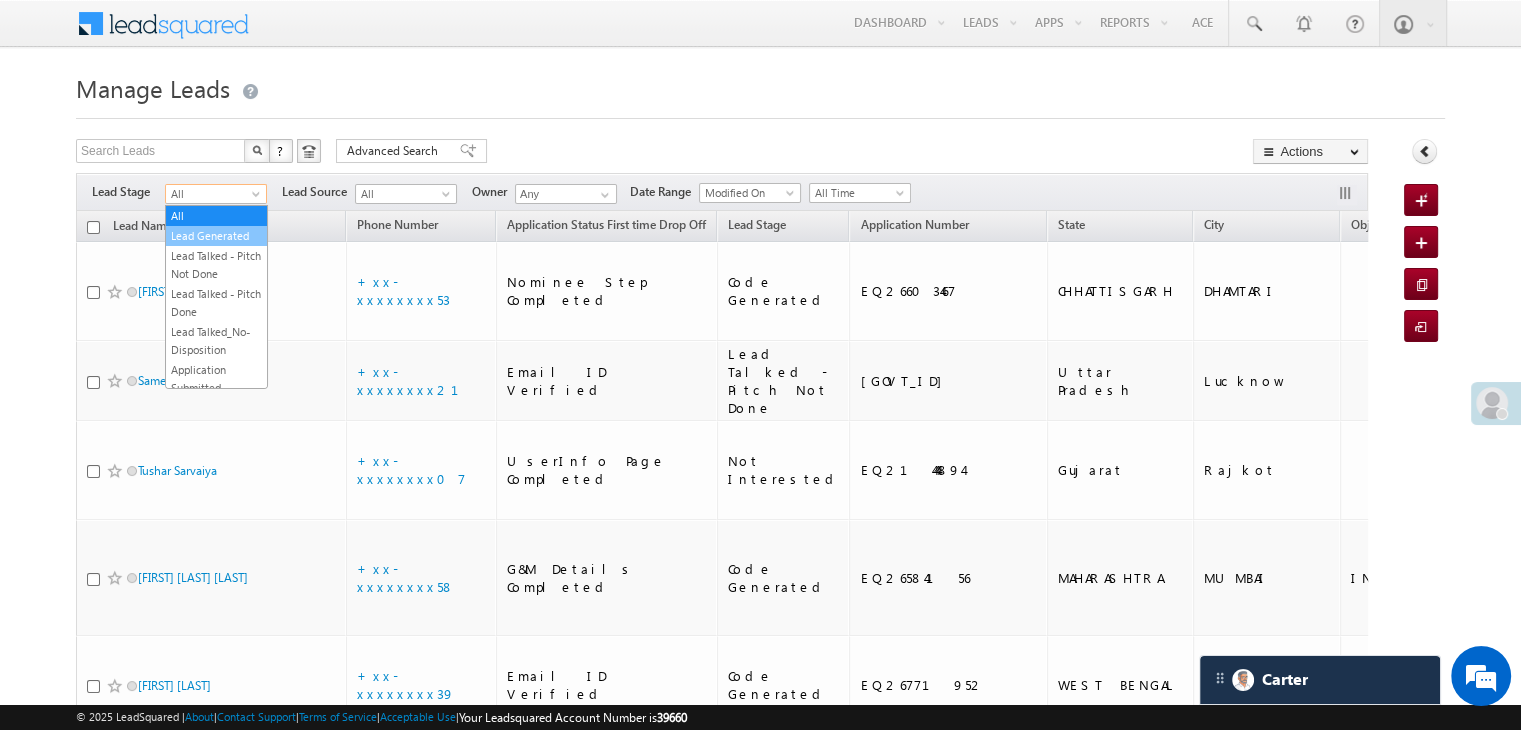 click on "Lead Generated" at bounding box center (216, 236) 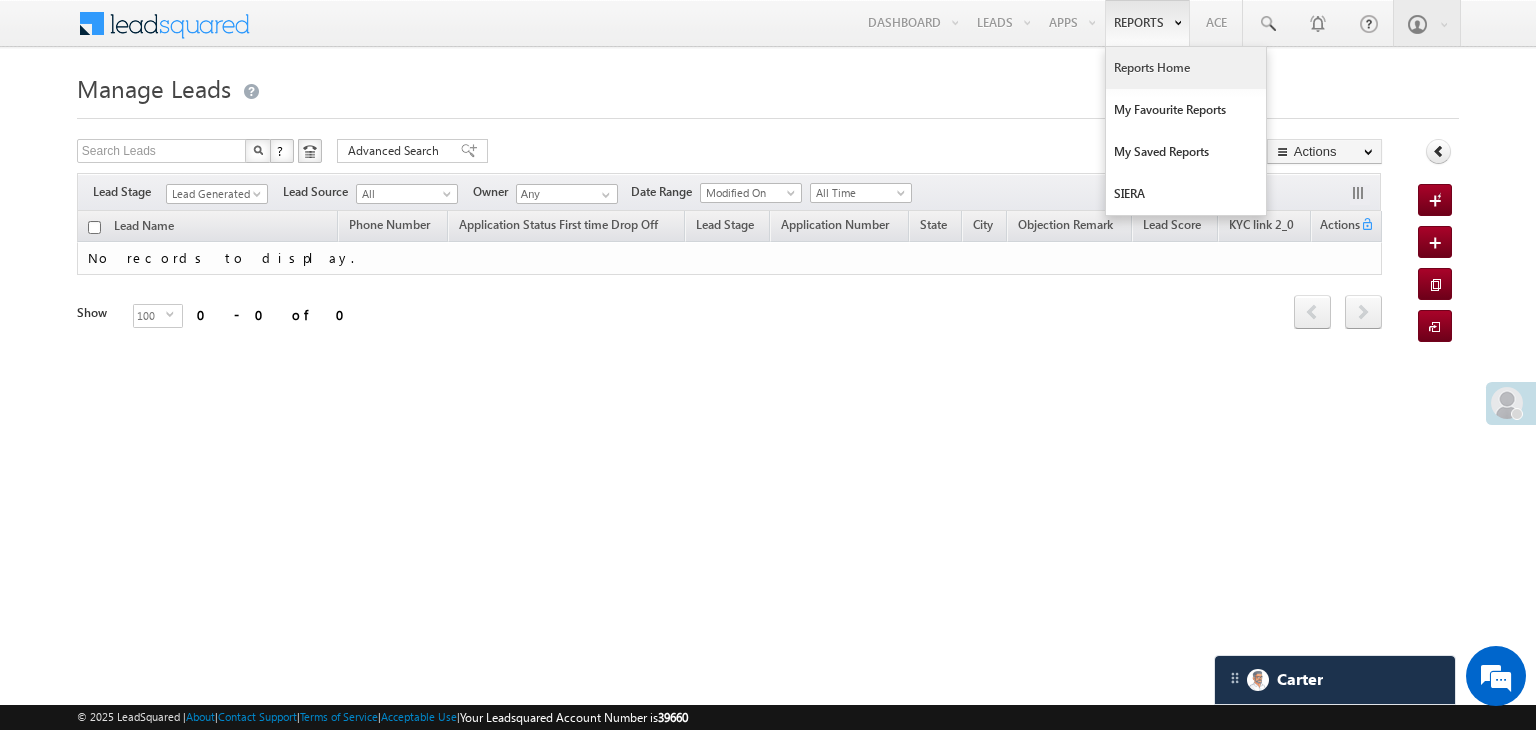 click on "Reports Home" at bounding box center [1186, 68] 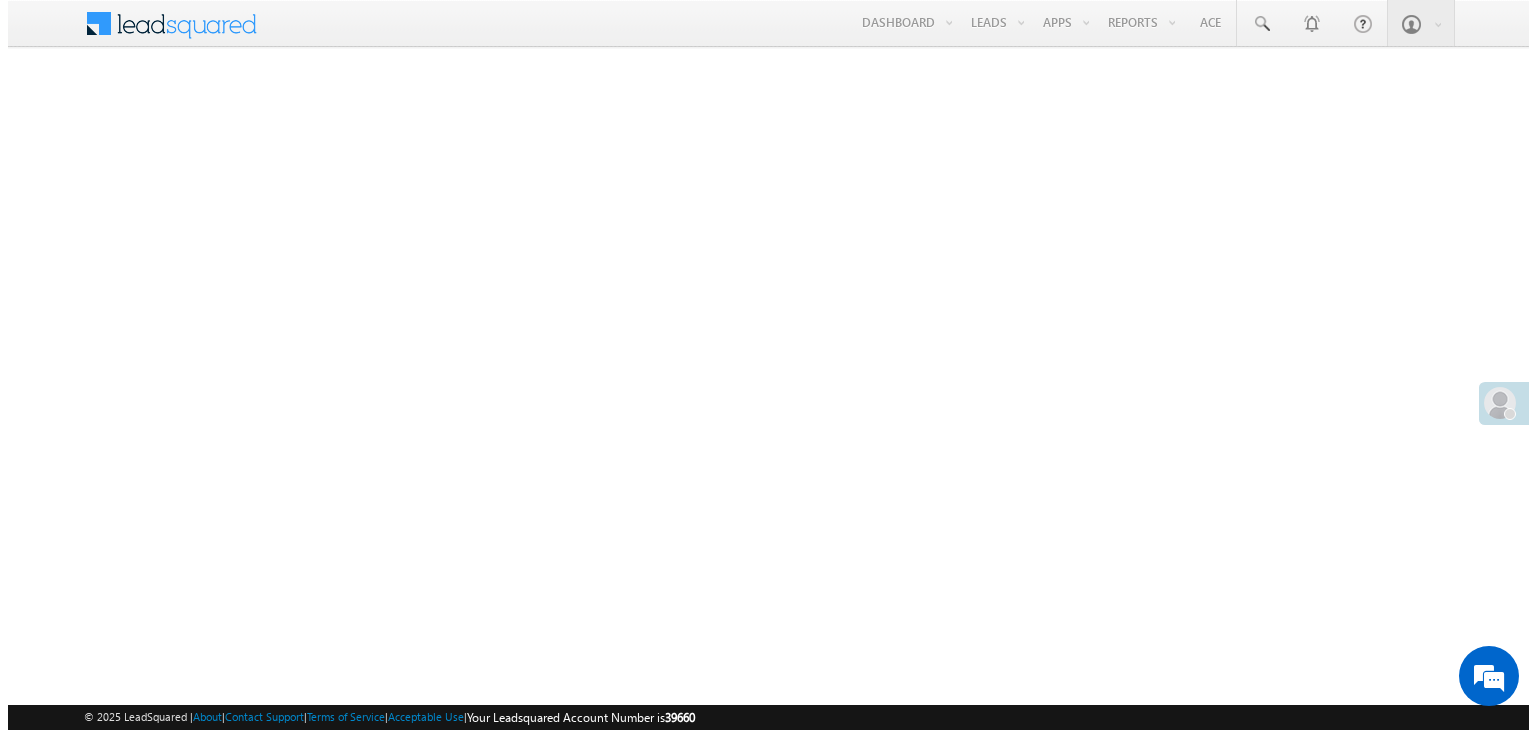 scroll, scrollTop: 0, scrollLeft: 0, axis: both 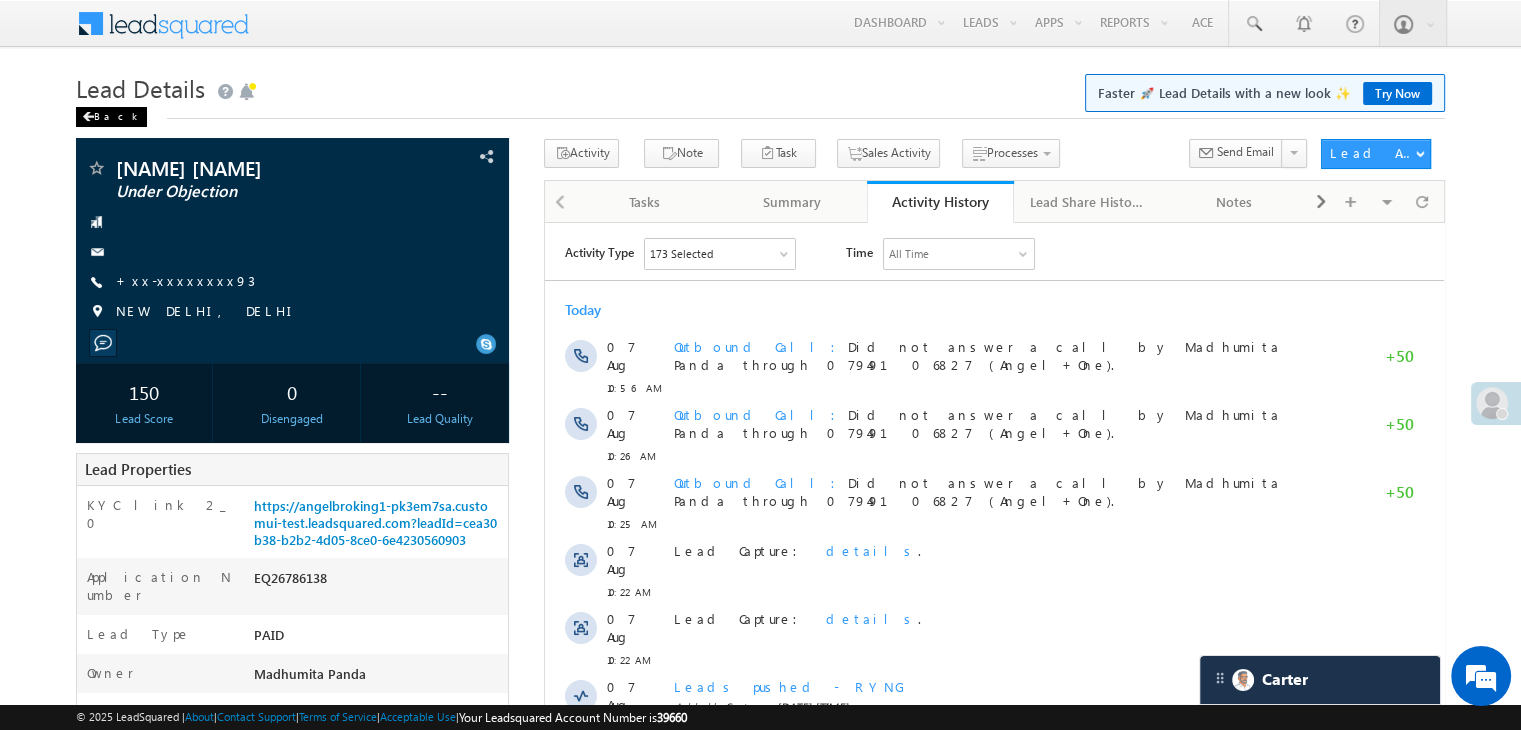 click at bounding box center [88, 117] 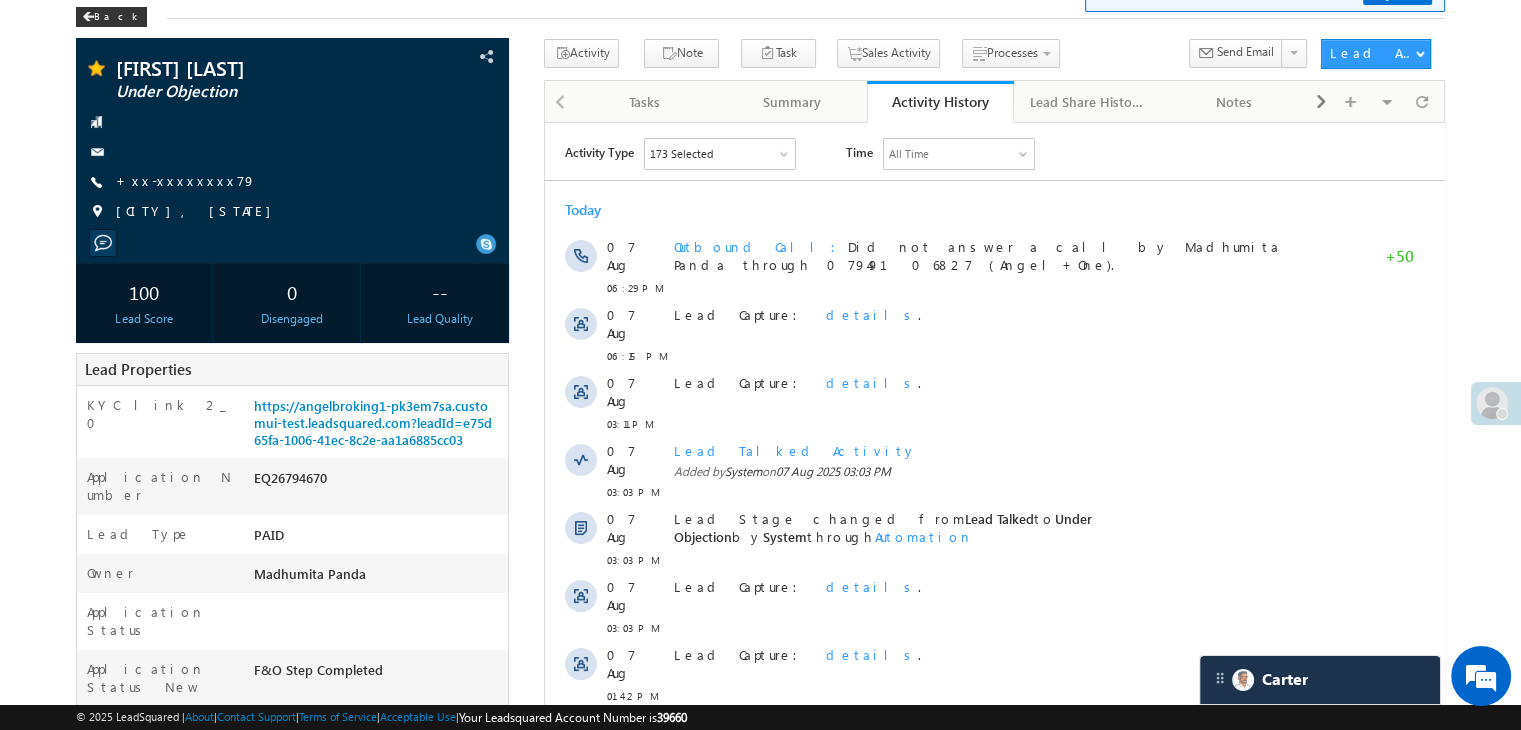 scroll, scrollTop: 0, scrollLeft: 0, axis: both 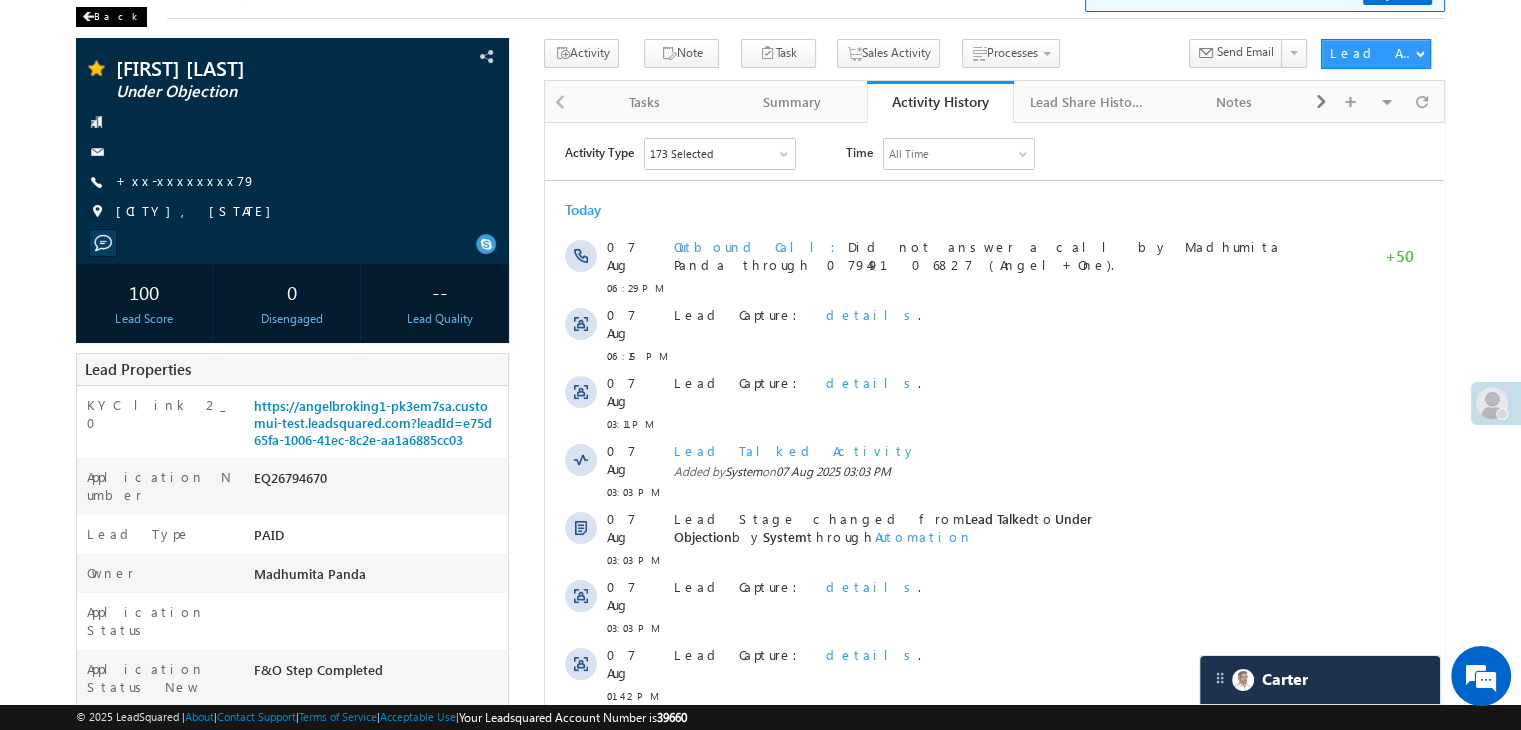 click at bounding box center (88, 17) 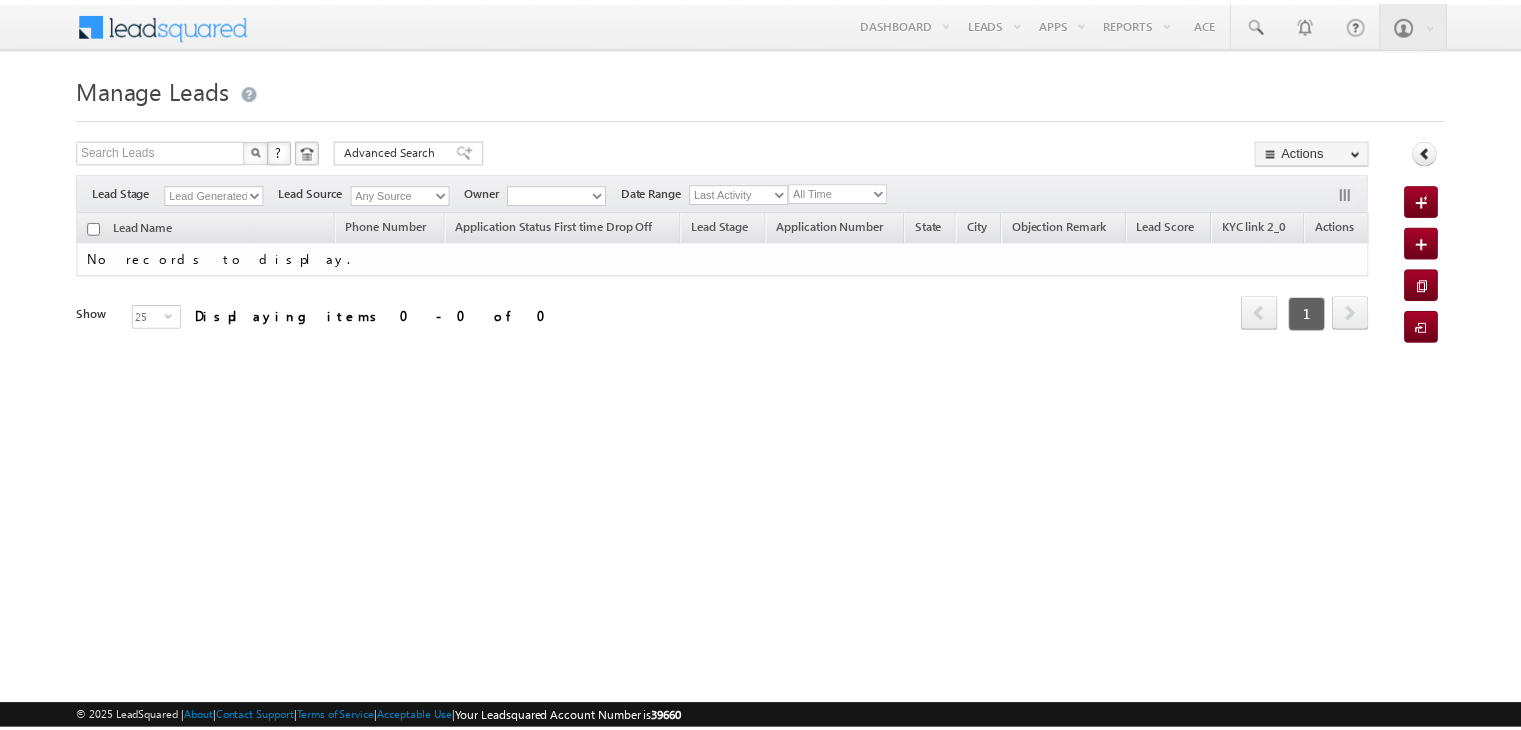 scroll, scrollTop: 0, scrollLeft: 0, axis: both 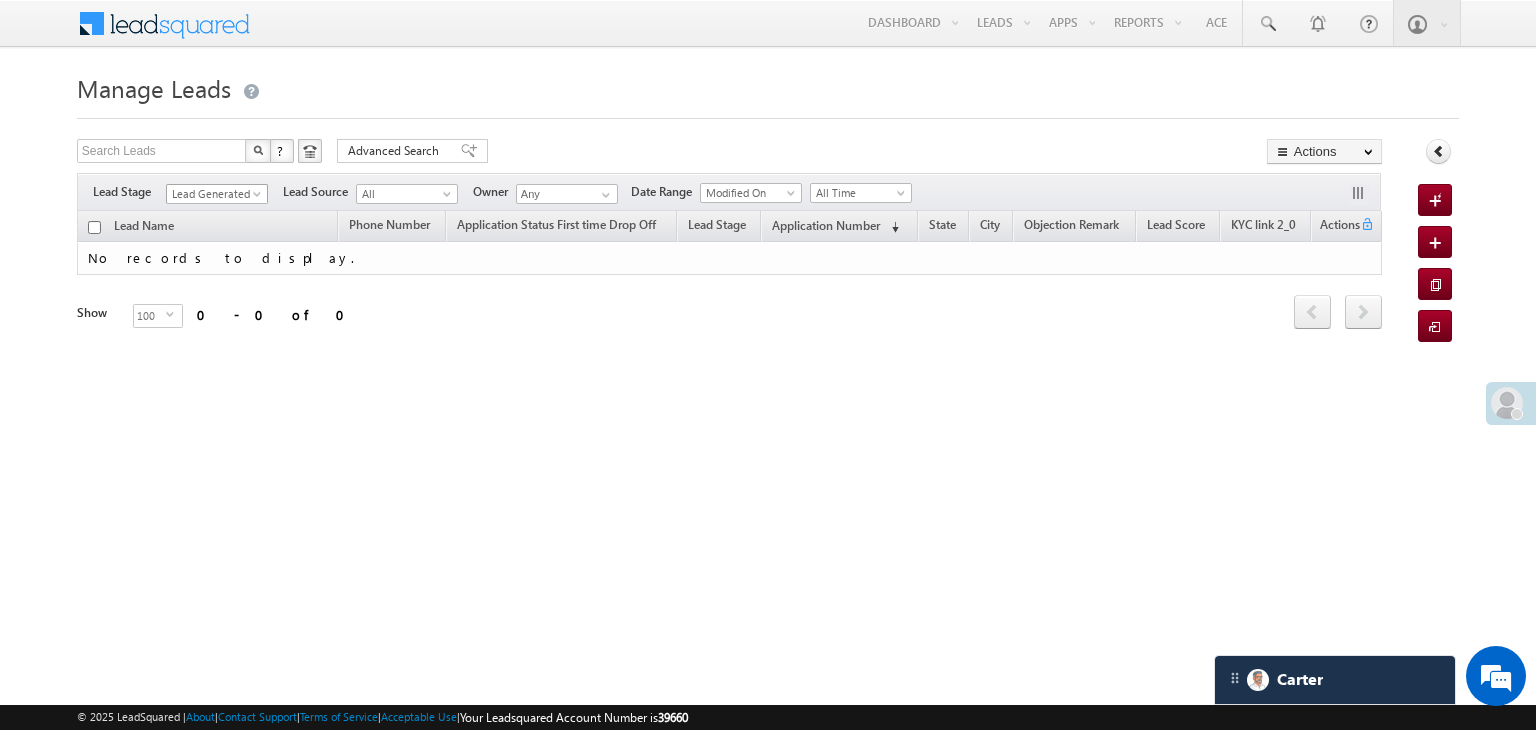 click on "Lead Generated" at bounding box center (214, 194) 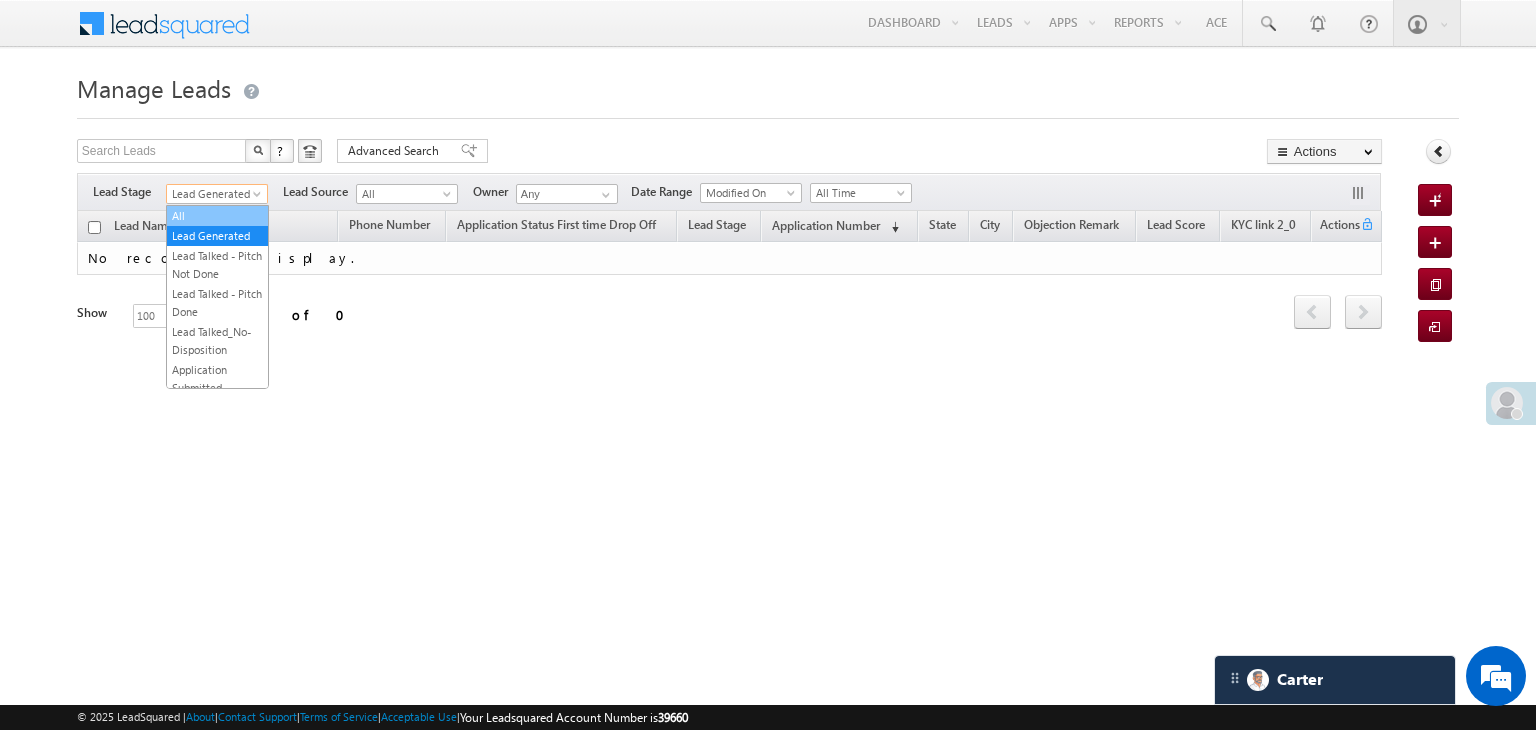 click on "All" at bounding box center (217, 216) 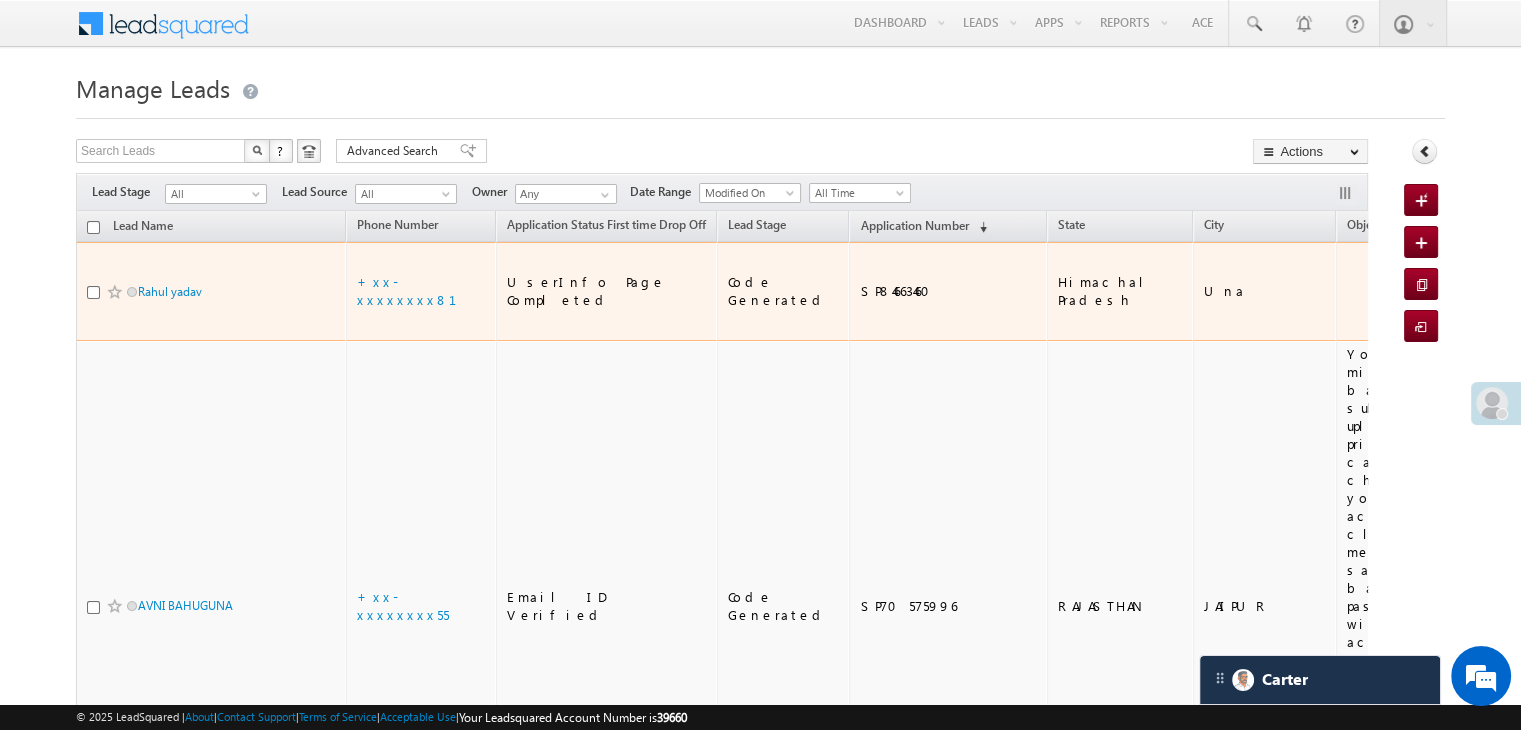scroll, scrollTop: 0, scrollLeft: 0, axis: both 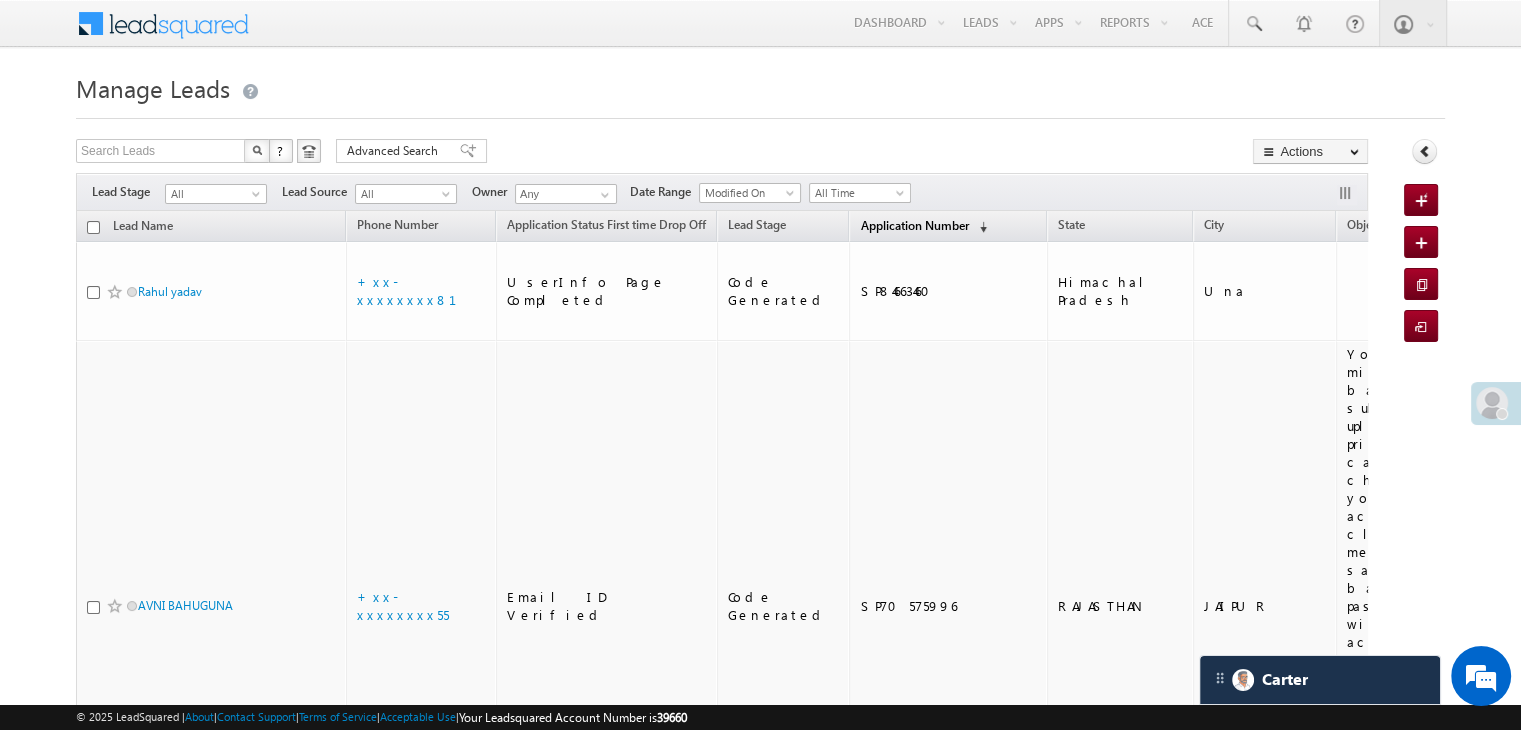 click on "Application Number" at bounding box center [914, 225] 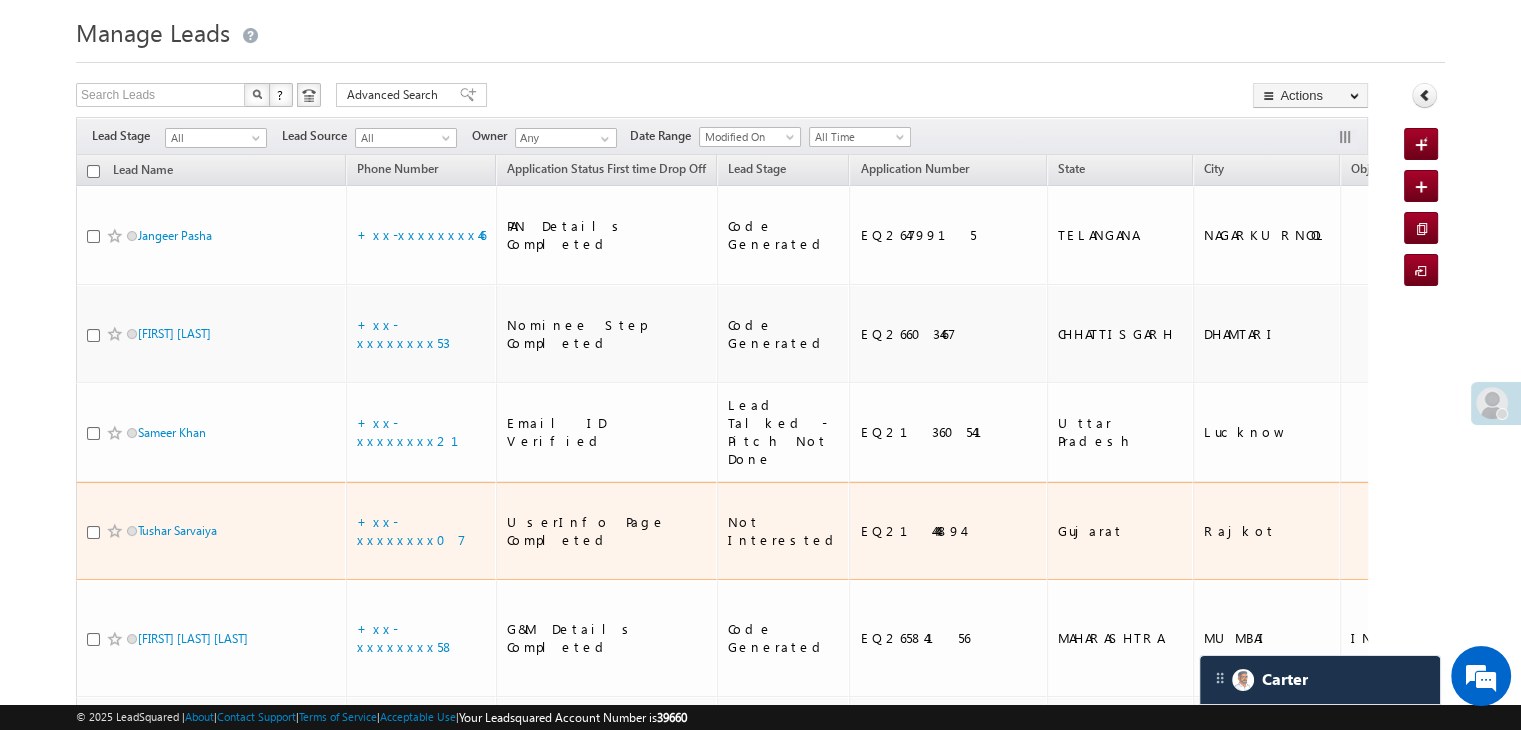 scroll, scrollTop: 0, scrollLeft: 0, axis: both 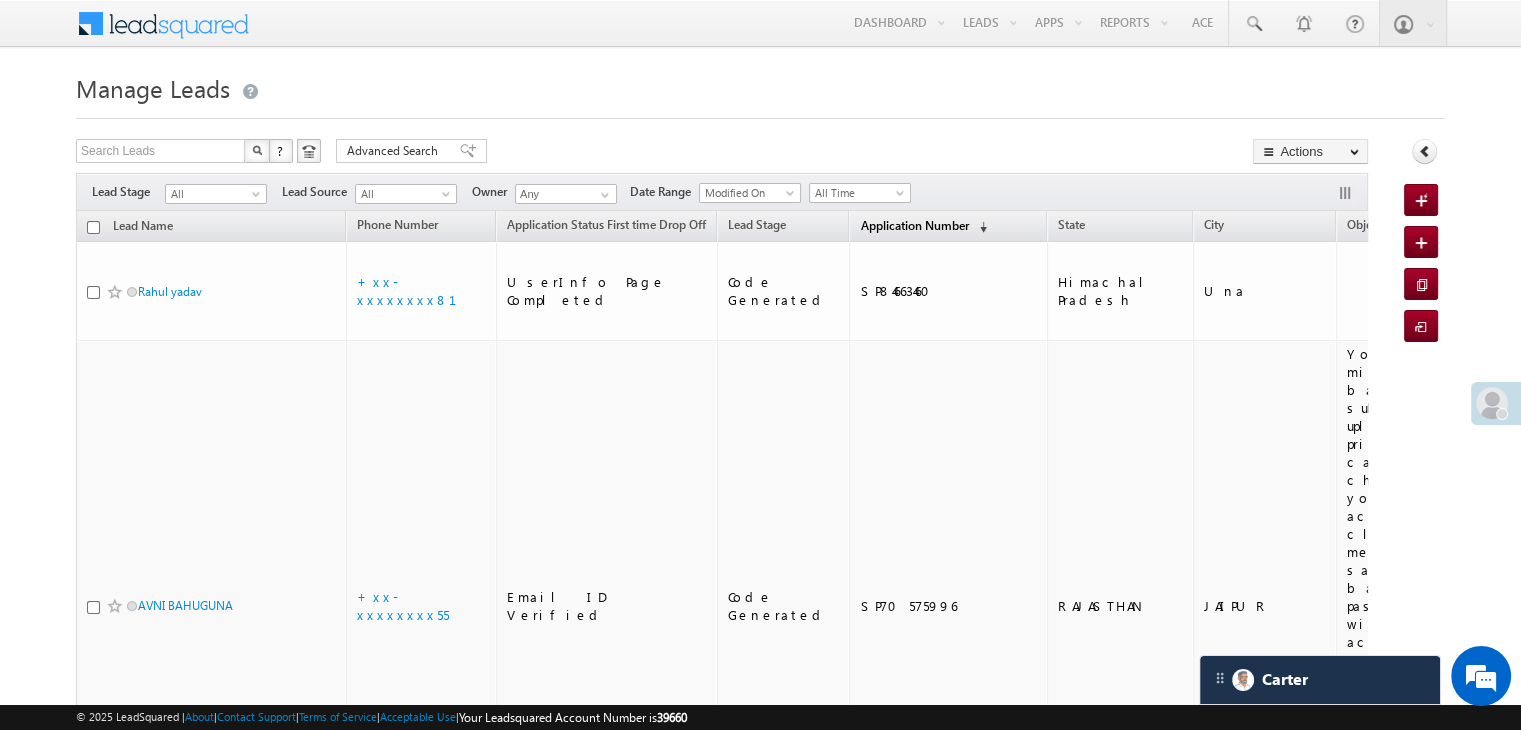 click on "Application Number" at bounding box center [914, 225] 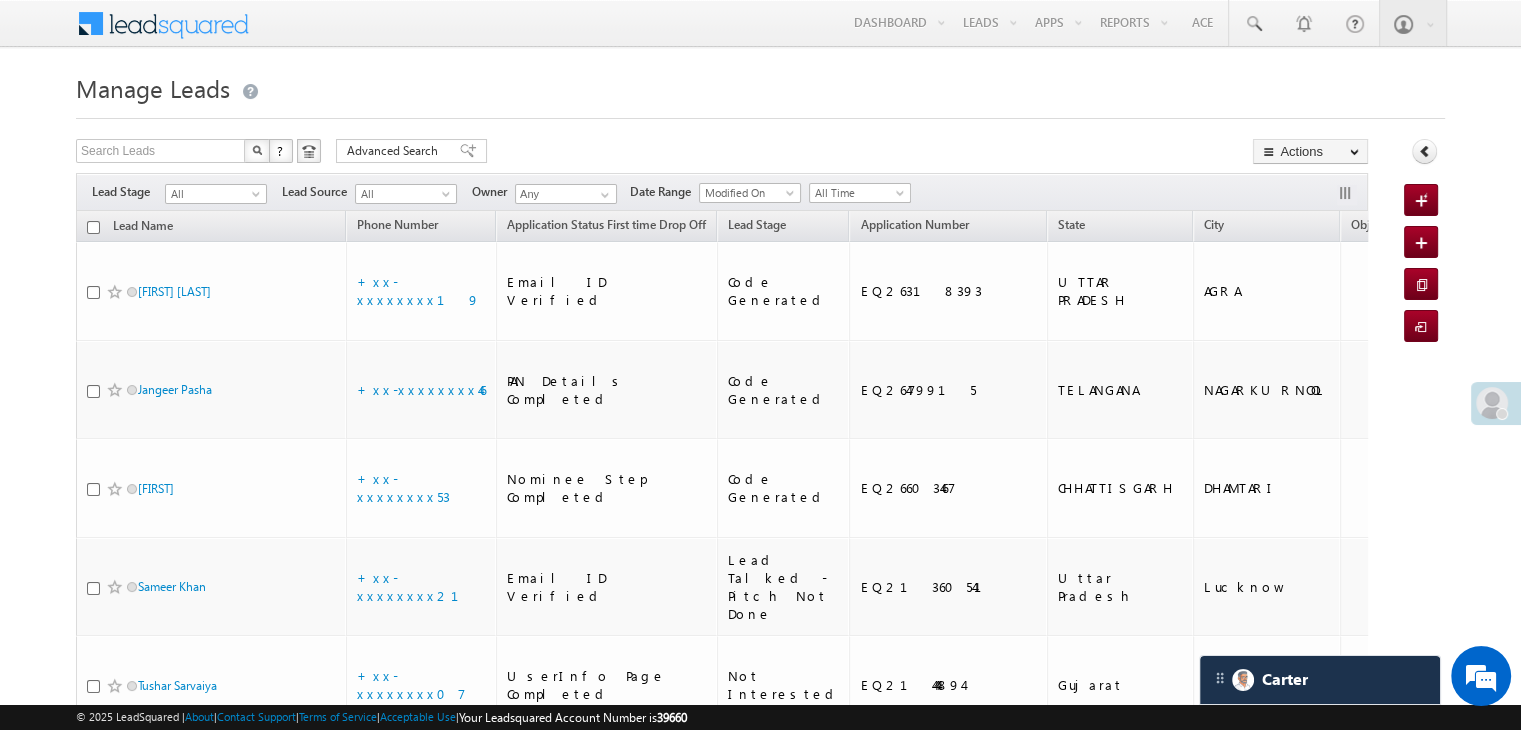 scroll, scrollTop: 0, scrollLeft: 0, axis: both 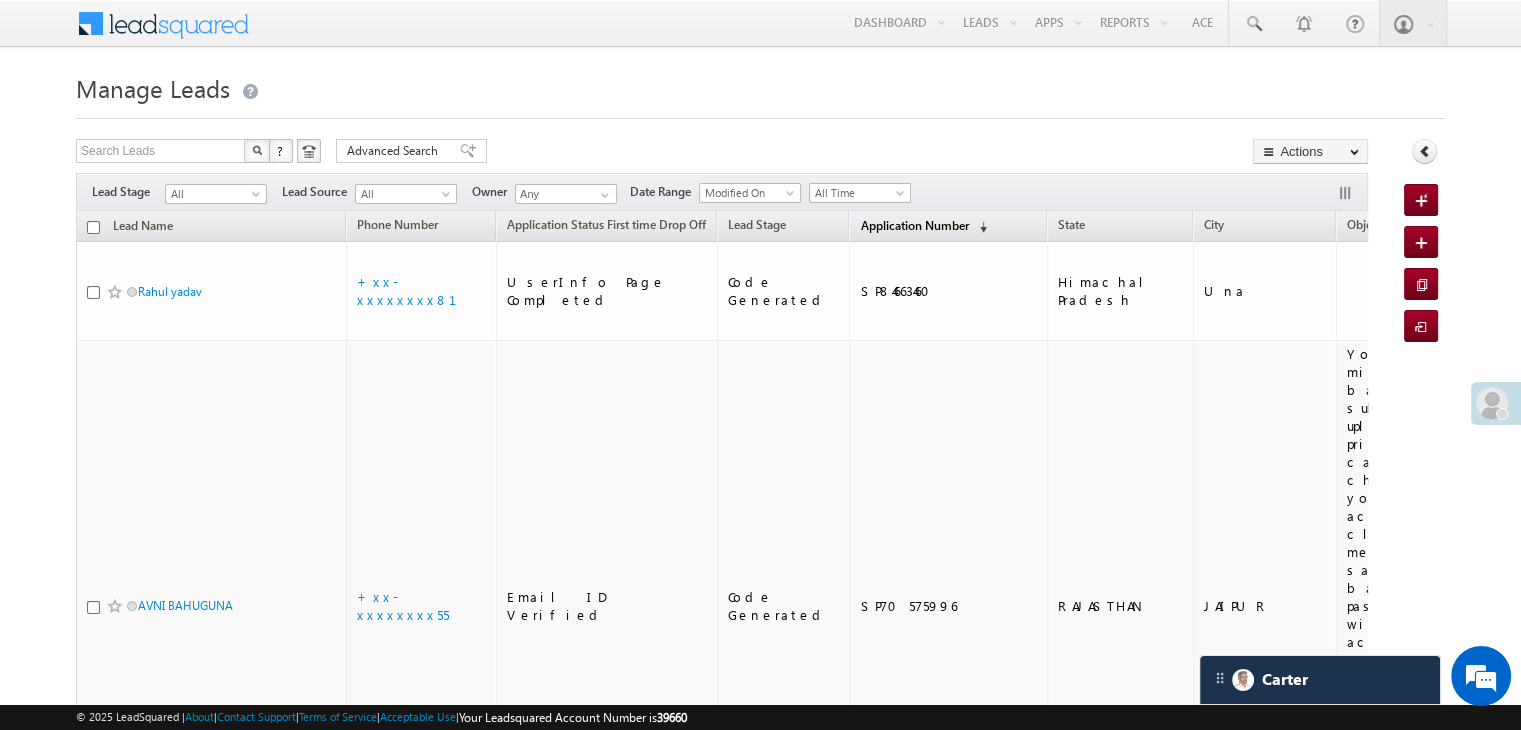 click on "Application Number" at bounding box center [914, 225] 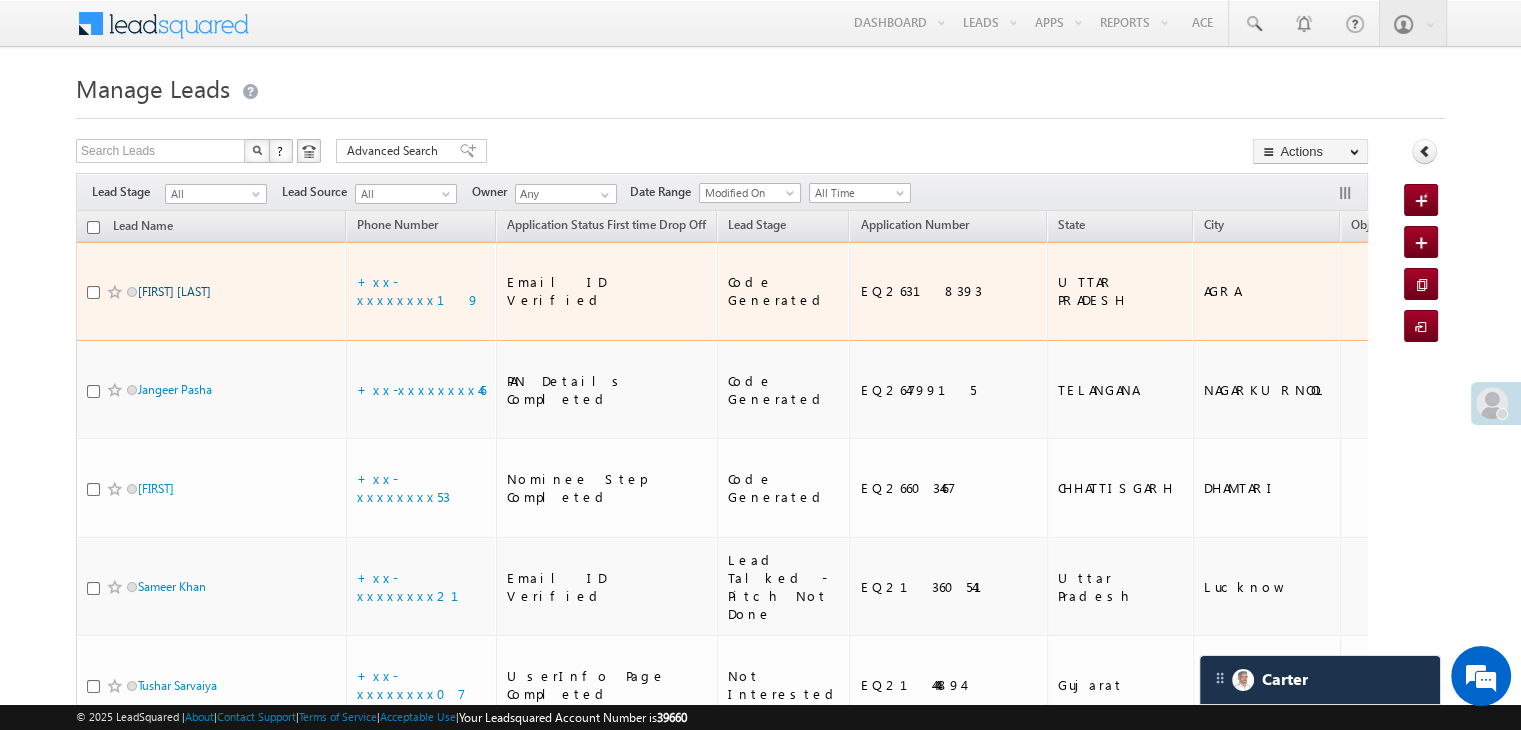 click on "[FIRST] [LAST]" at bounding box center [174, 291] 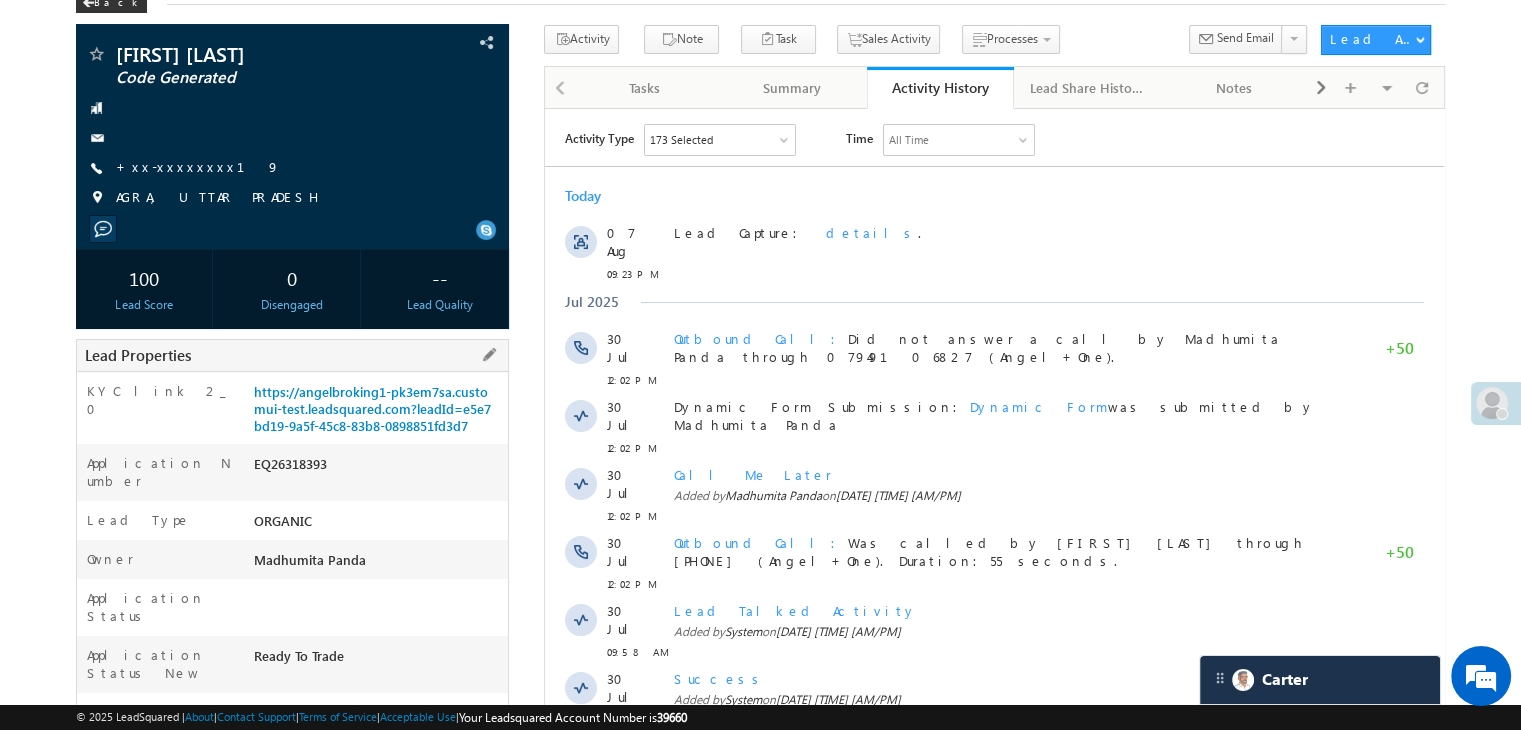 scroll, scrollTop: 0, scrollLeft: 0, axis: both 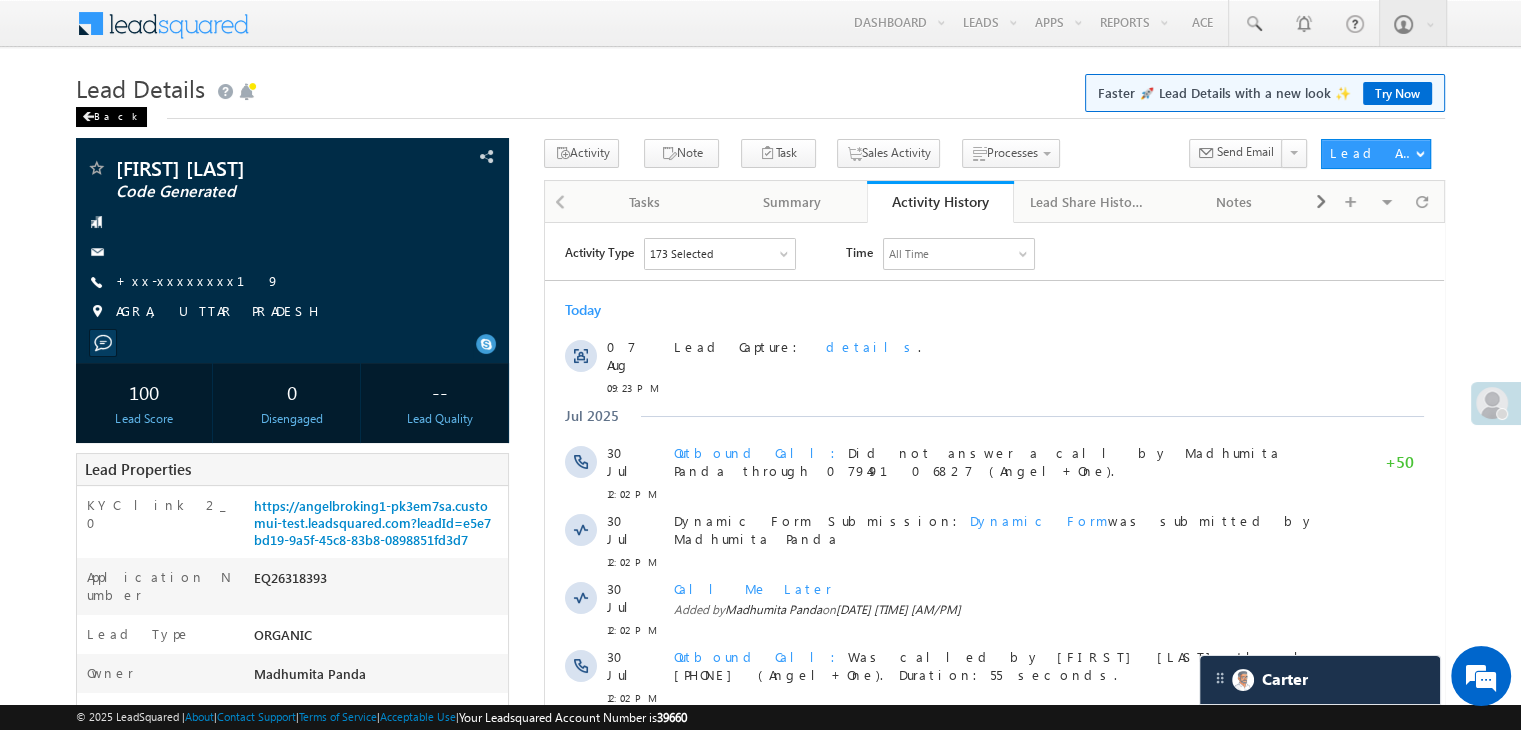 click on "Back" at bounding box center (111, 117) 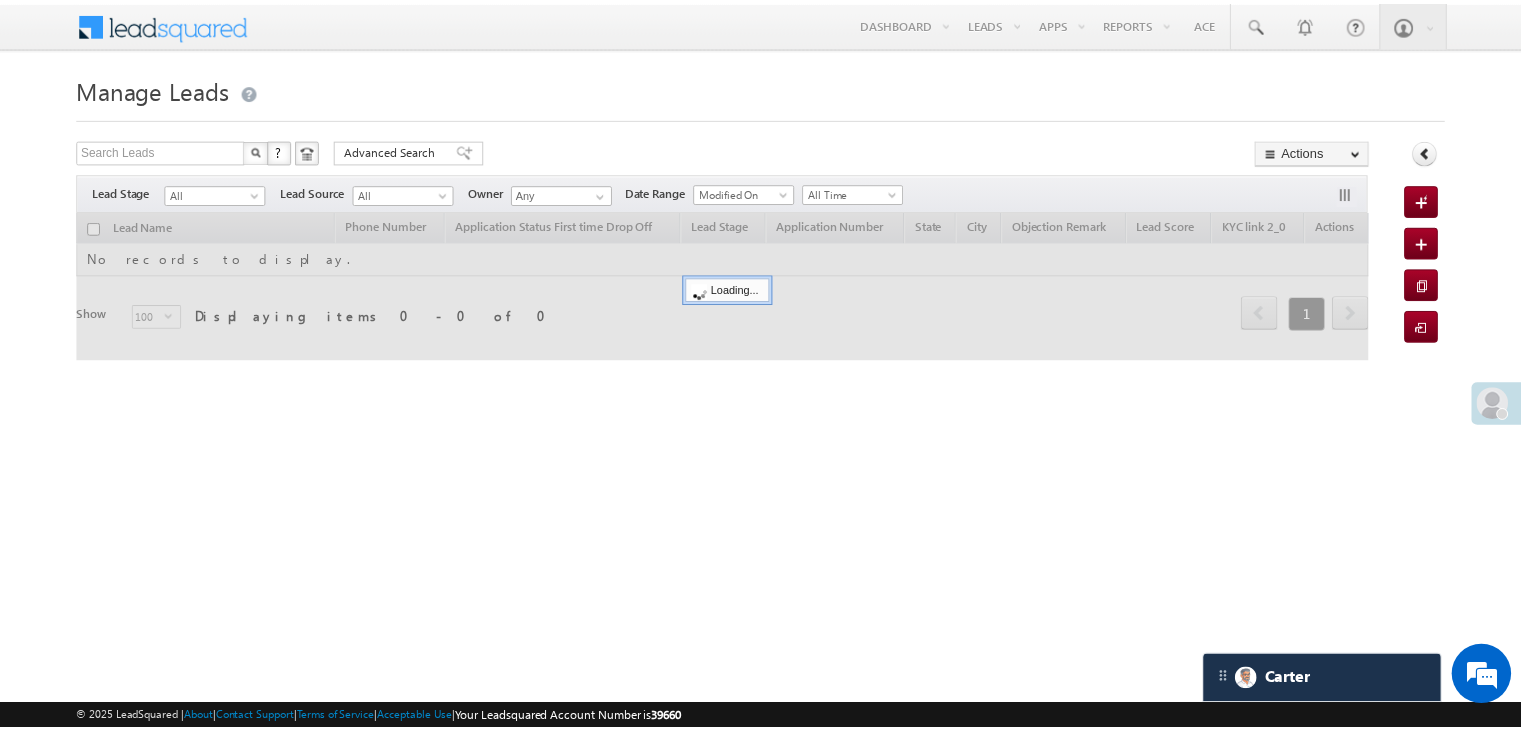 scroll, scrollTop: 0, scrollLeft: 0, axis: both 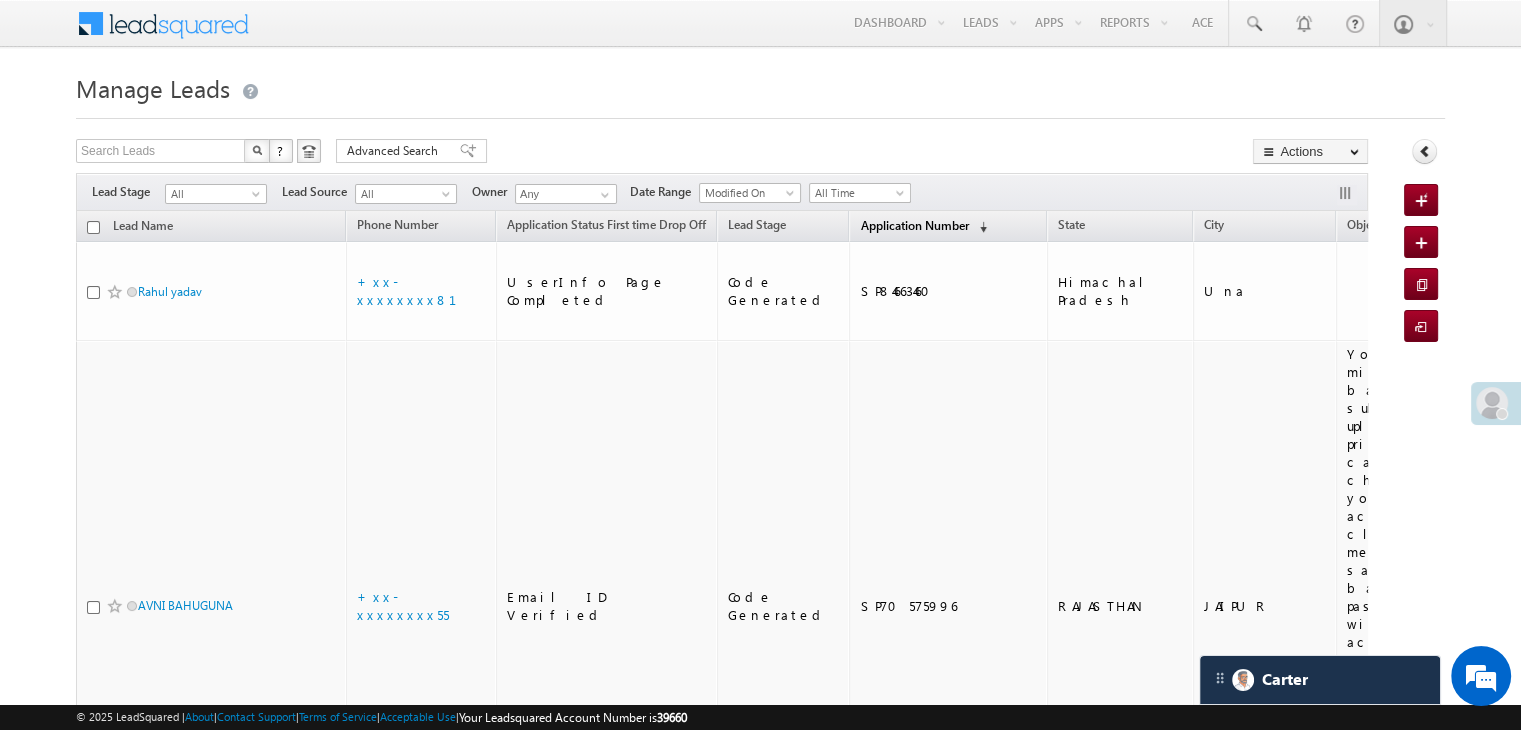 click on "Application Number" at bounding box center [914, 225] 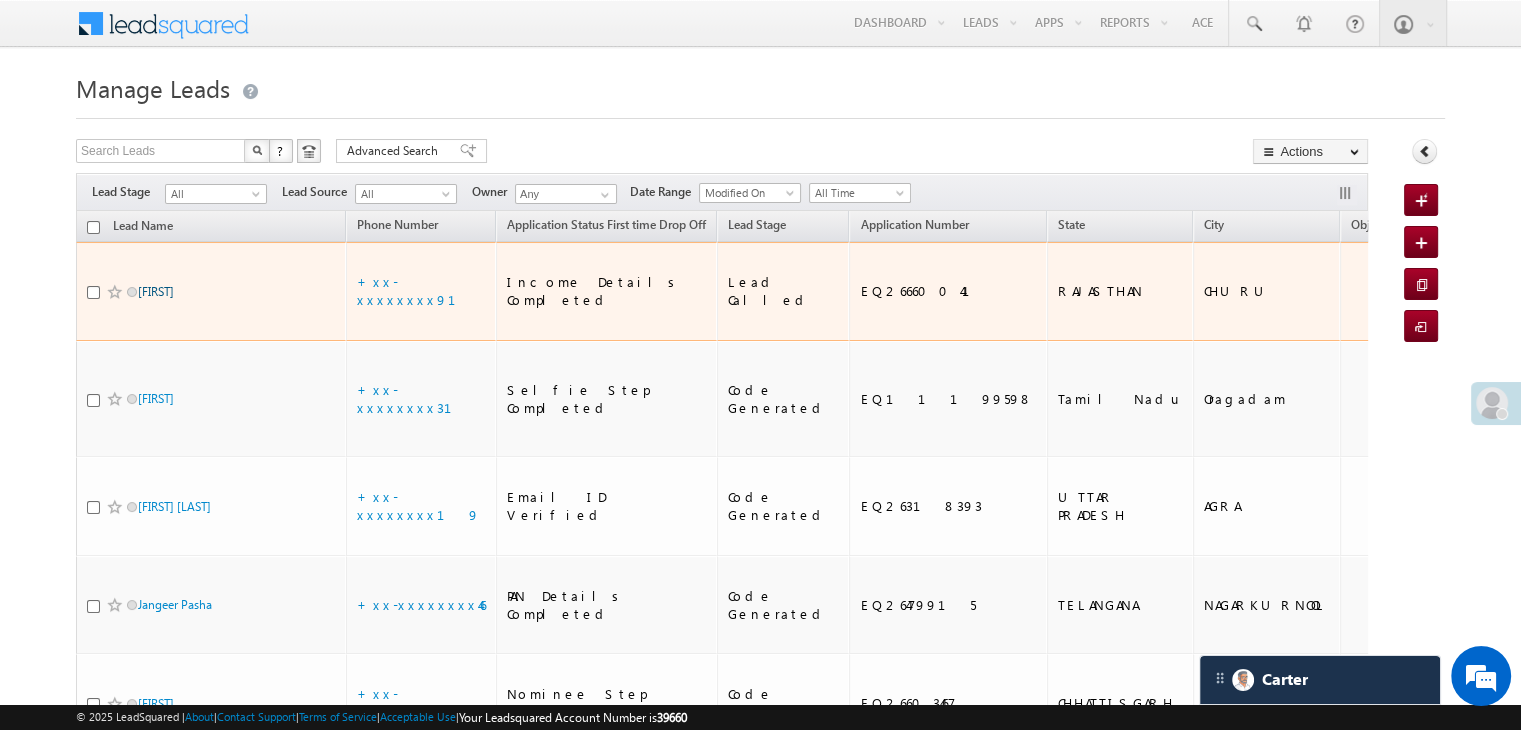 scroll, scrollTop: 0, scrollLeft: 0, axis: both 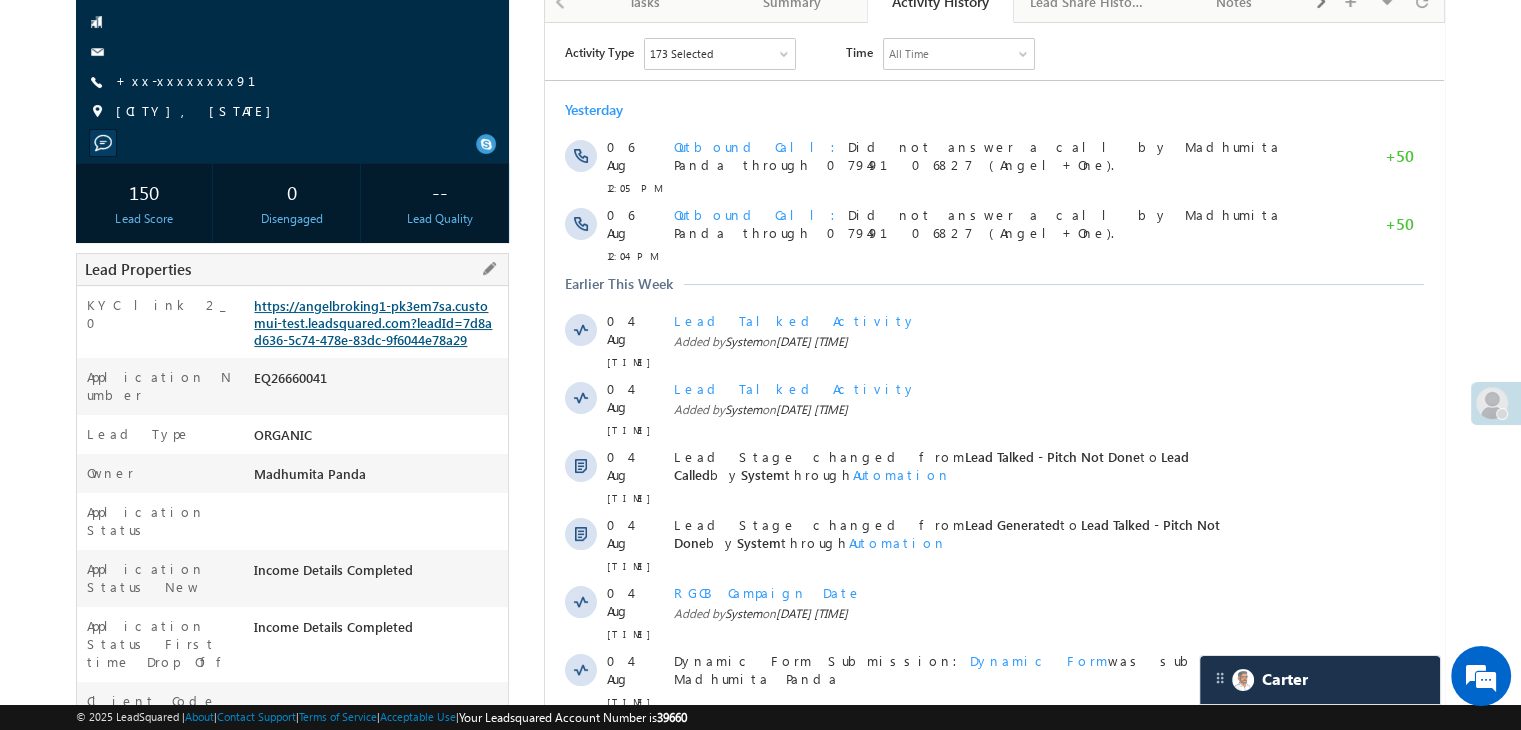 click on "https://angelbroking1-pk3em7sa.customui-test.leadsquared.com?leadId=7d8ad636-5c74-478e-83dc-9f6044e78a29" at bounding box center [373, 322] 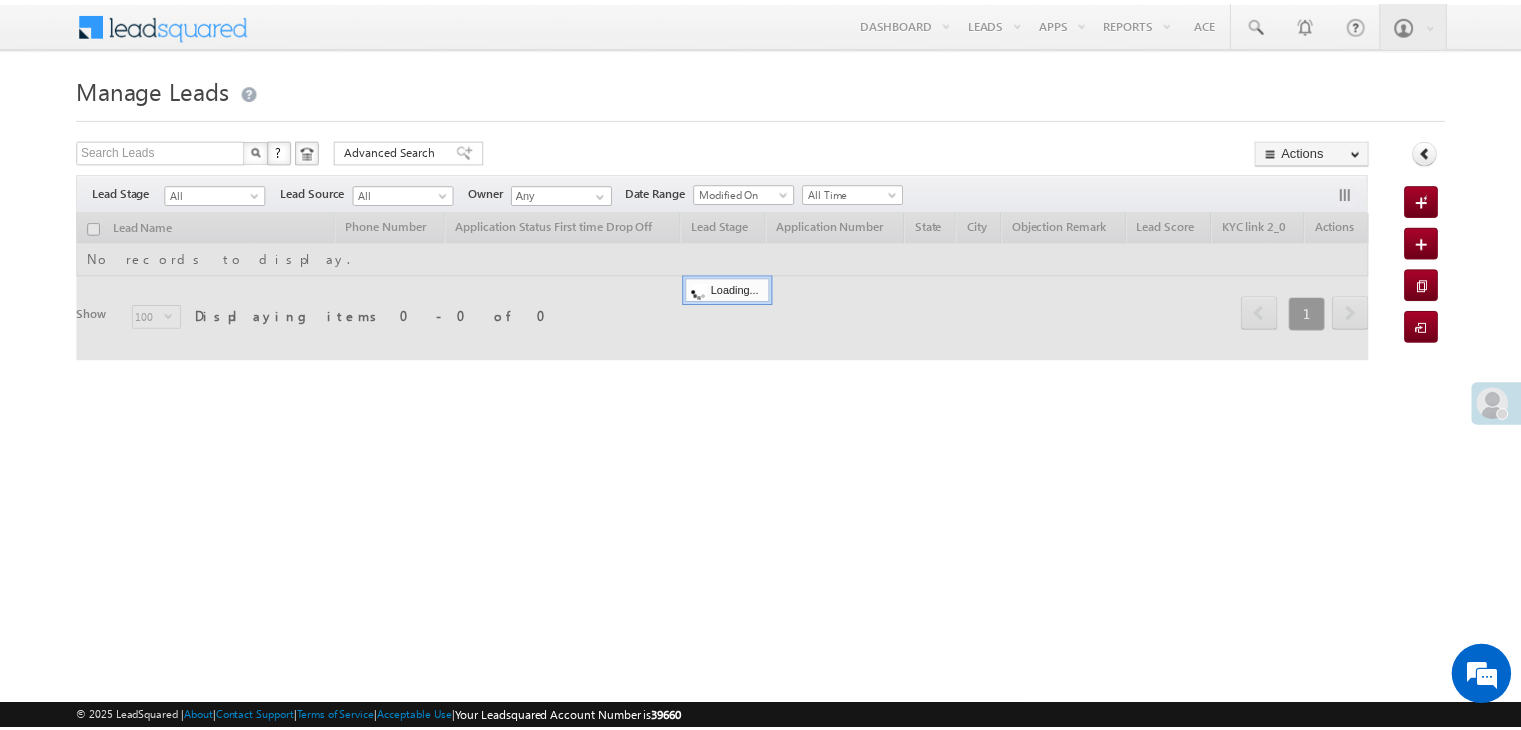 scroll, scrollTop: 0, scrollLeft: 0, axis: both 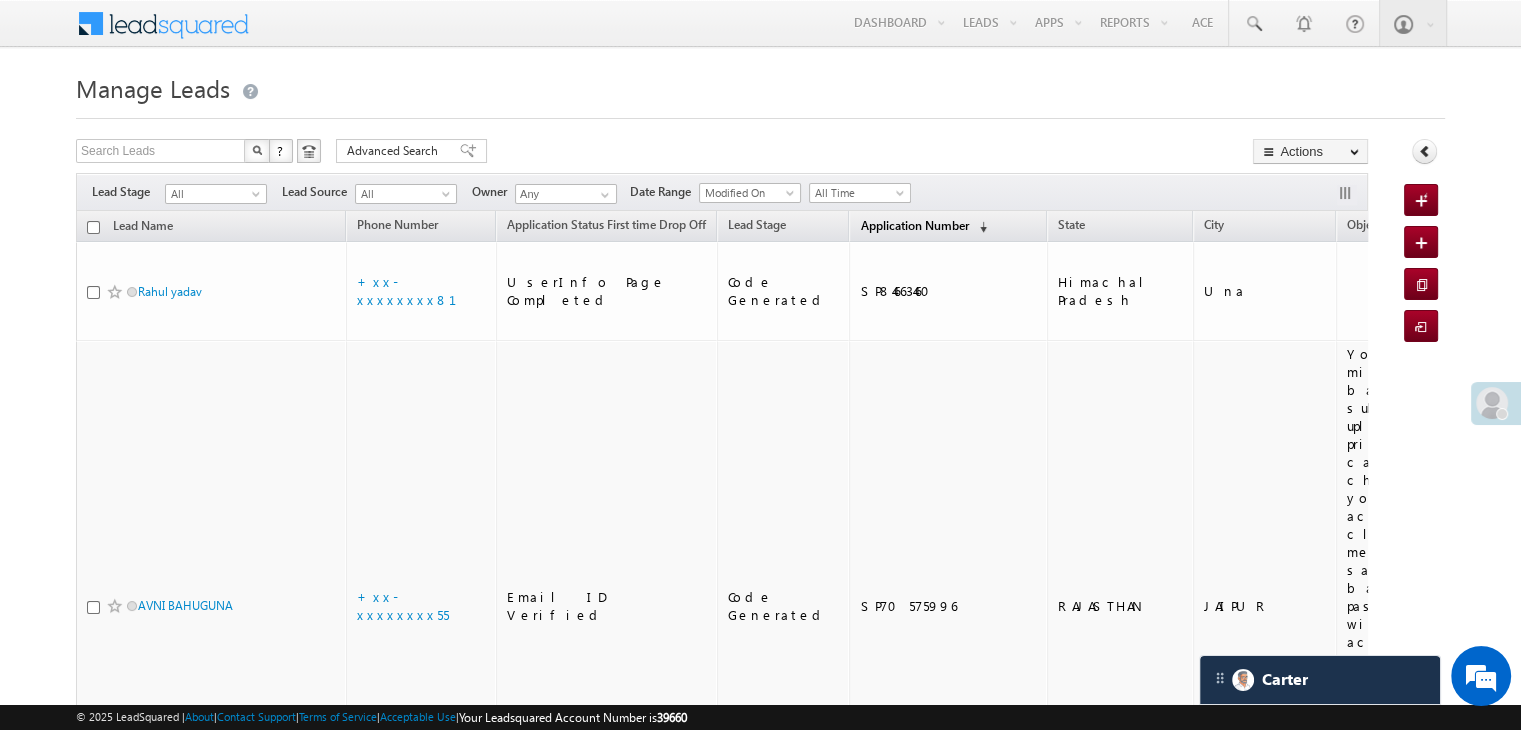 click on "Application Number" at bounding box center (914, 225) 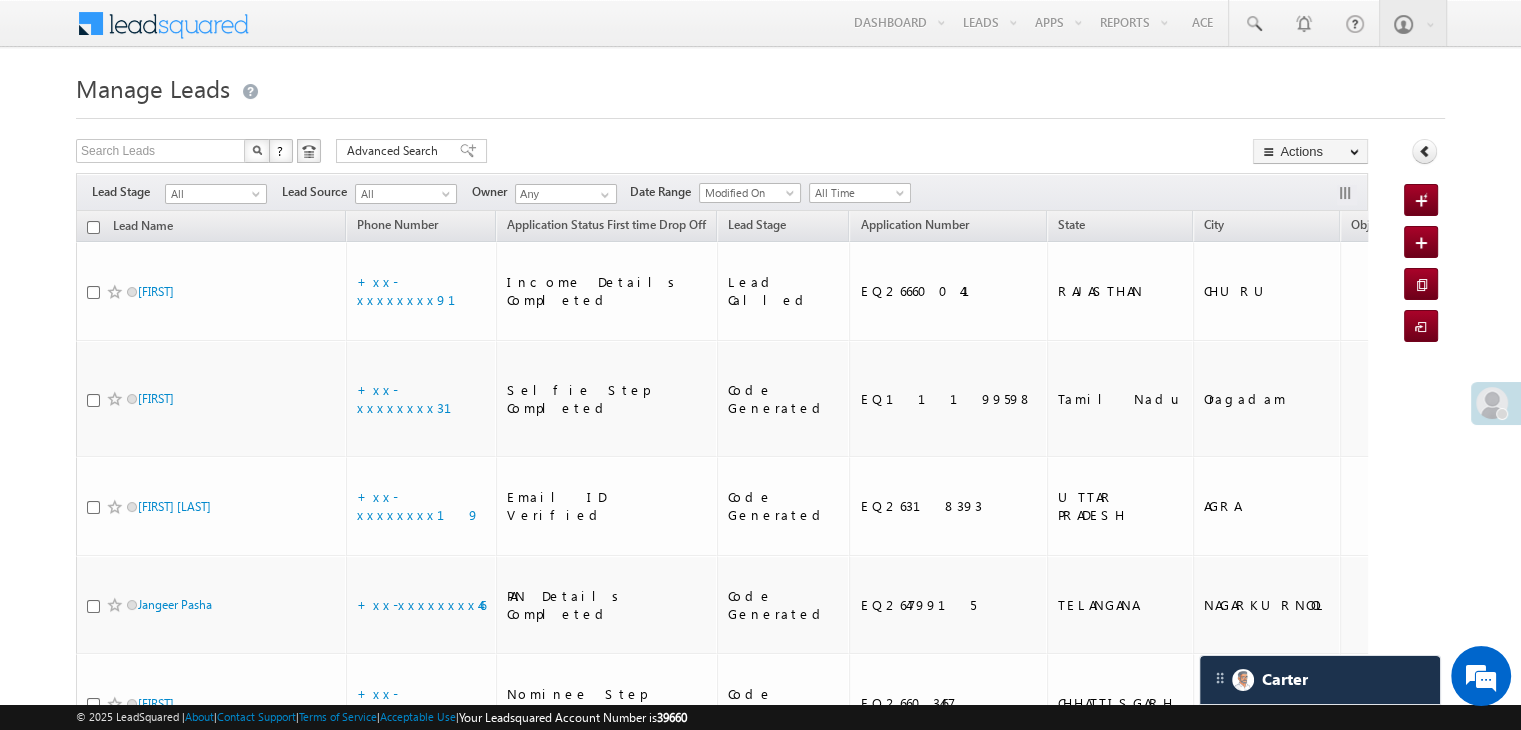 scroll, scrollTop: 0, scrollLeft: 0, axis: both 